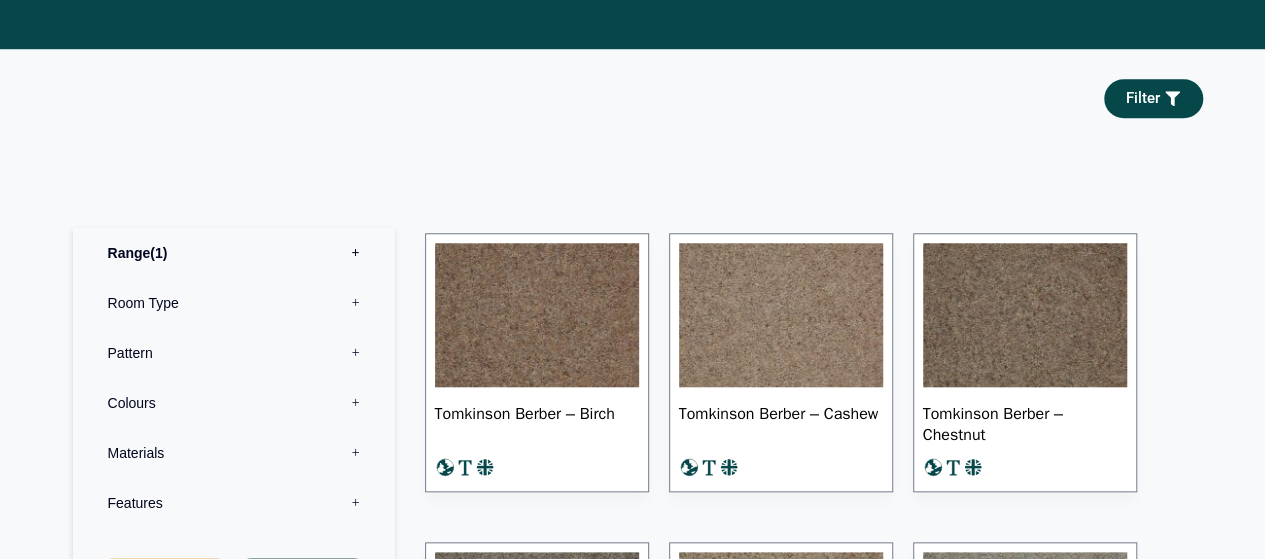 scroll, scrollTop: 840, scrollLeft: 0, axis: vertical 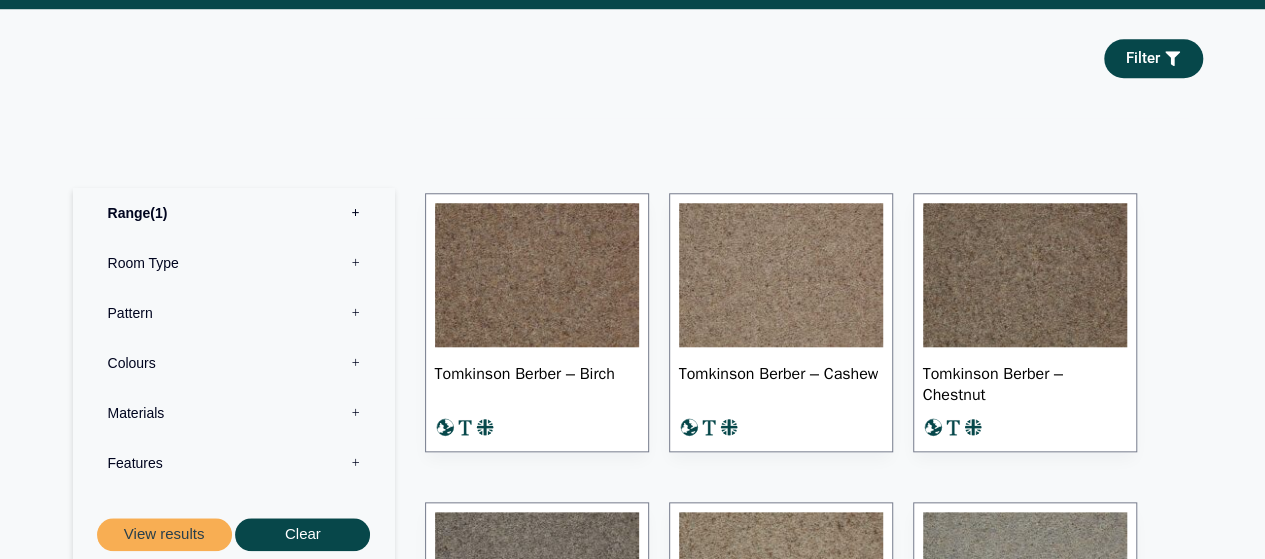 click on "Room Type  0" at bounding box center [234, 263] 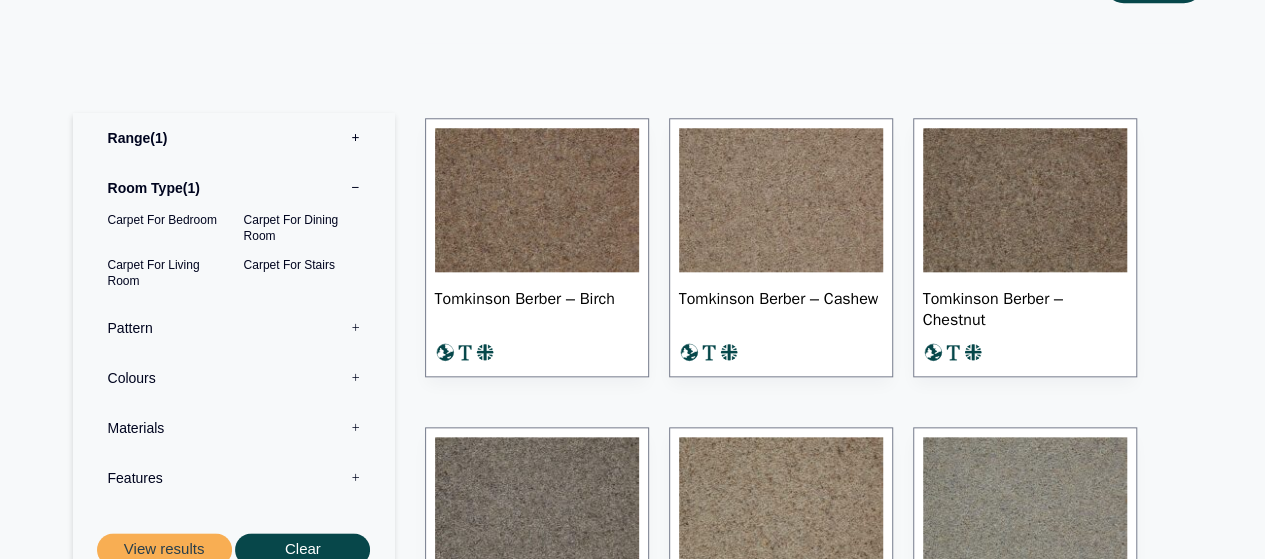 scroll, scrollTop: 920, scrollLeft: 0, axis: vertical 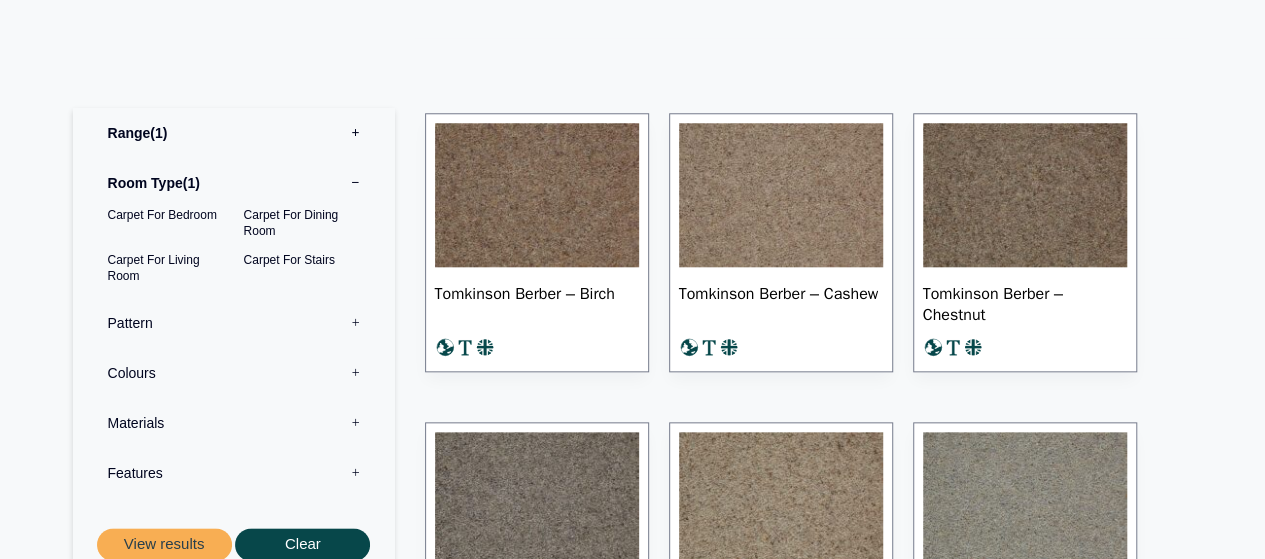 click on "Colours  0" at bounding box center (234, 373) 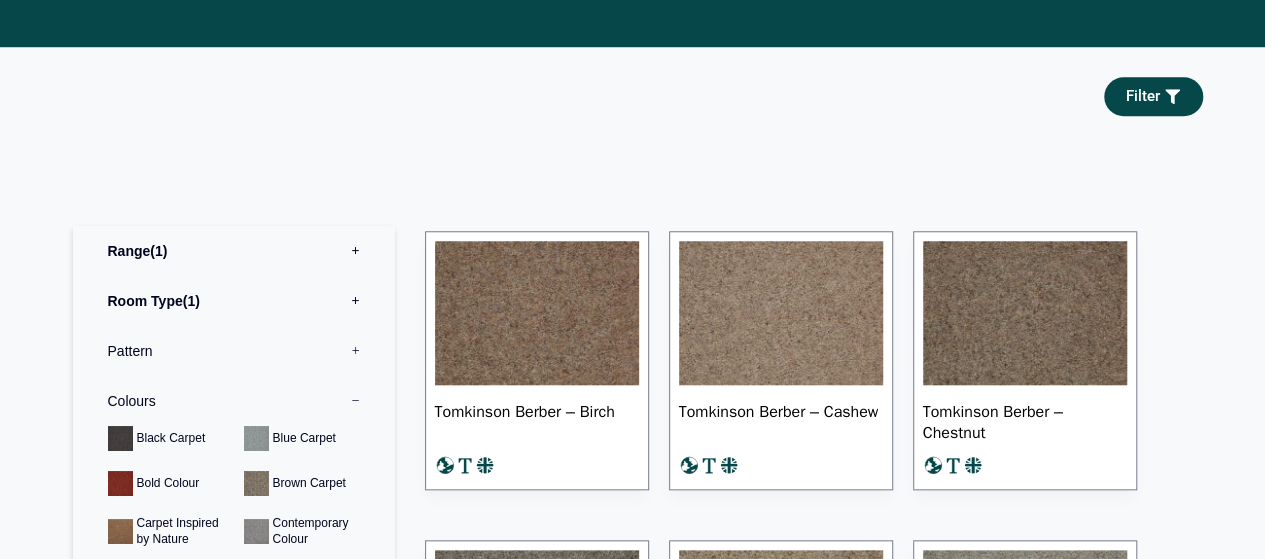scroll, scrollTop: 809, scrollLeft: 0, axis: vertical 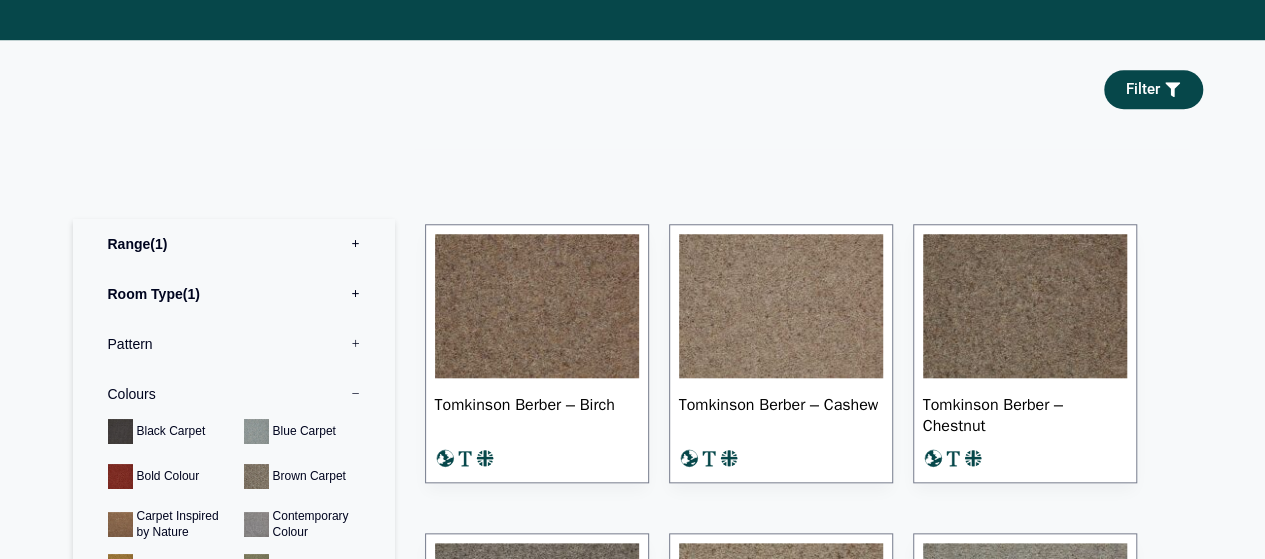click at bounding box center [537, 306] 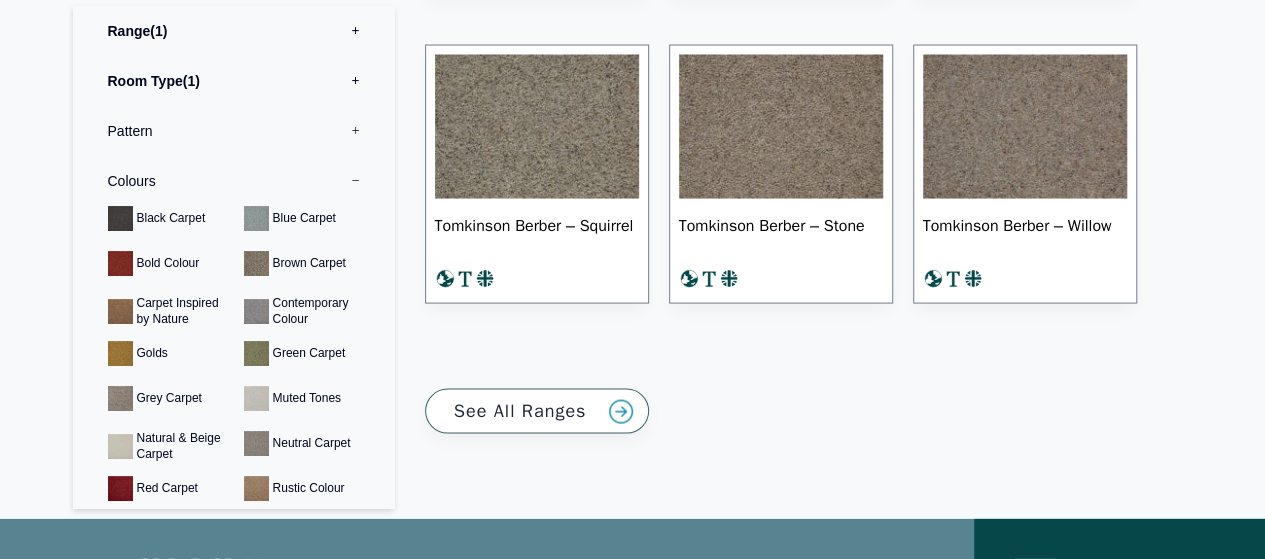 scroll, scrollTop: 1939, scrollLeft: 0, axis: vertical 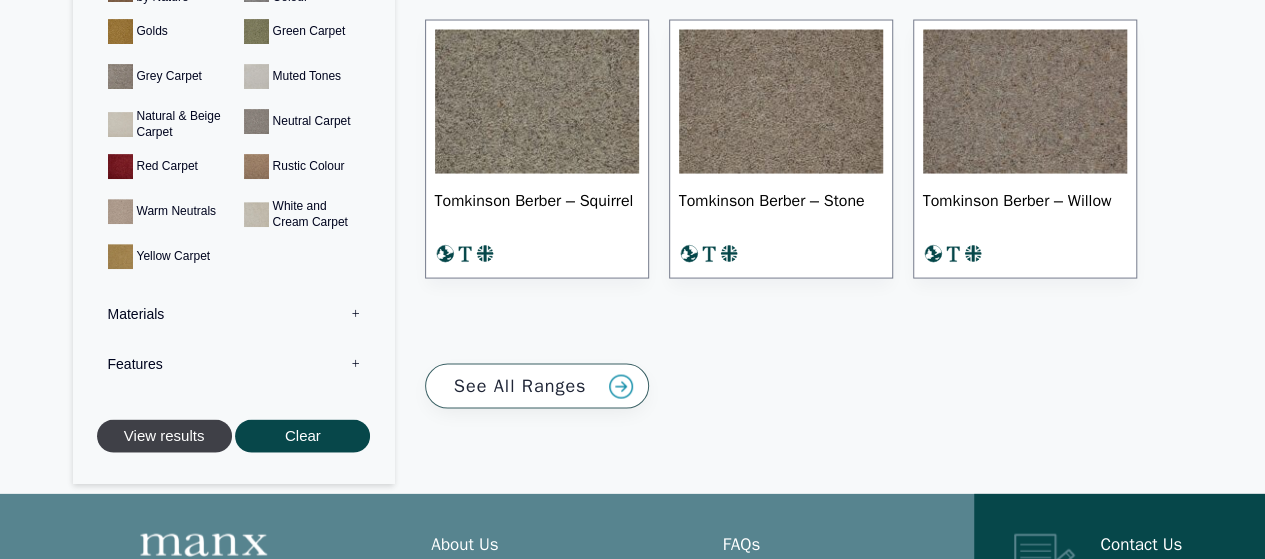 click on "View results" at bounding box center [164, 436] 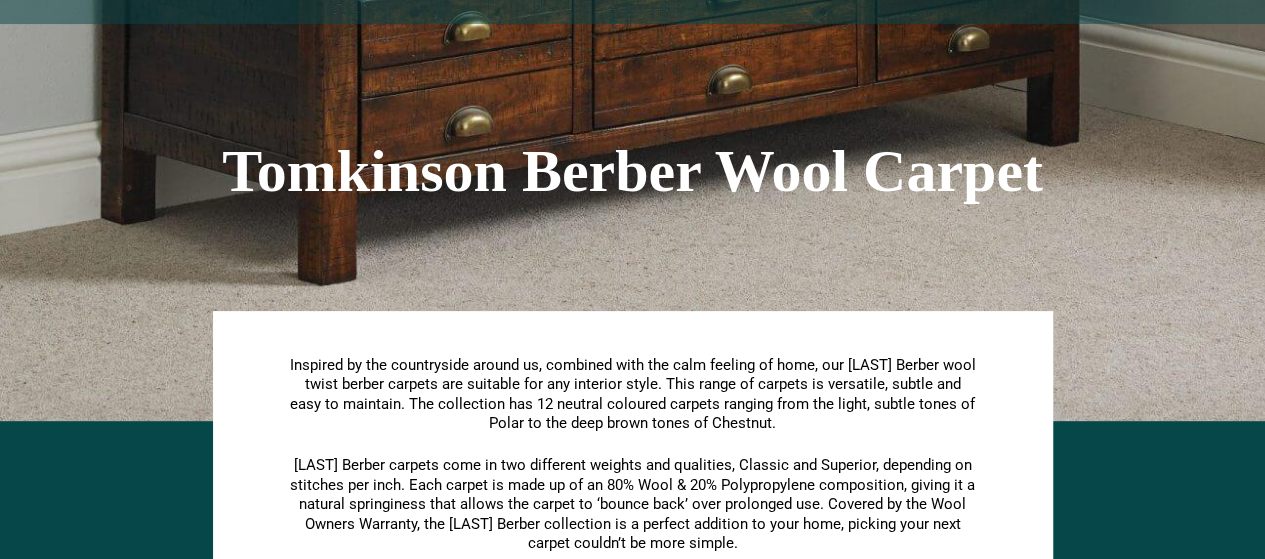 scroll, scrollTop: 0, scrollLeft: 0, axis: both 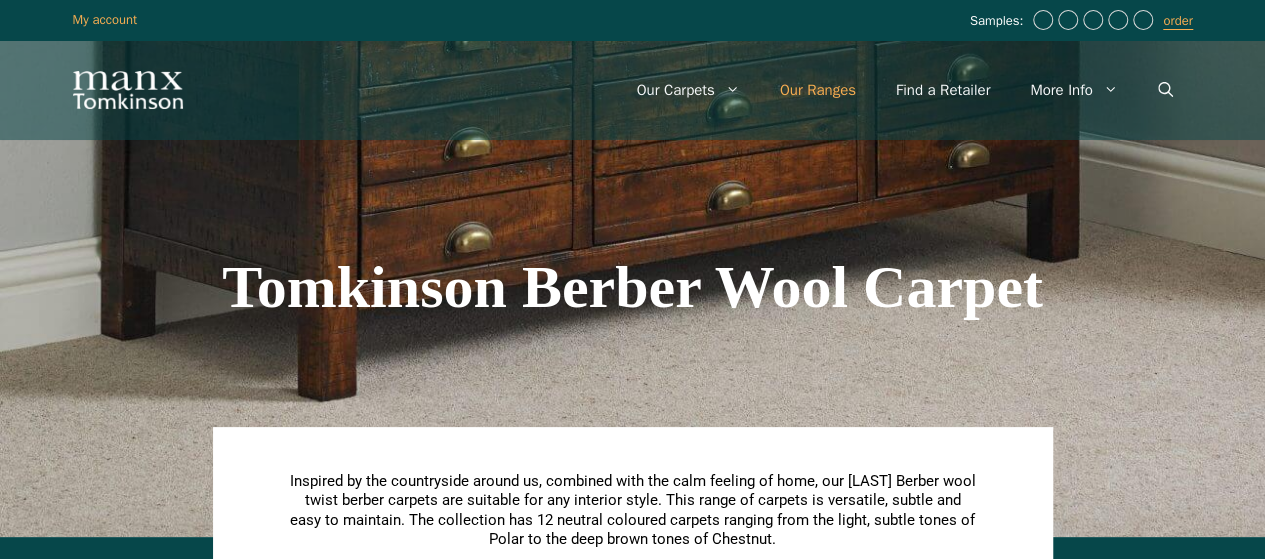 click on "Our Ranges" at bounding box center [818, 90] 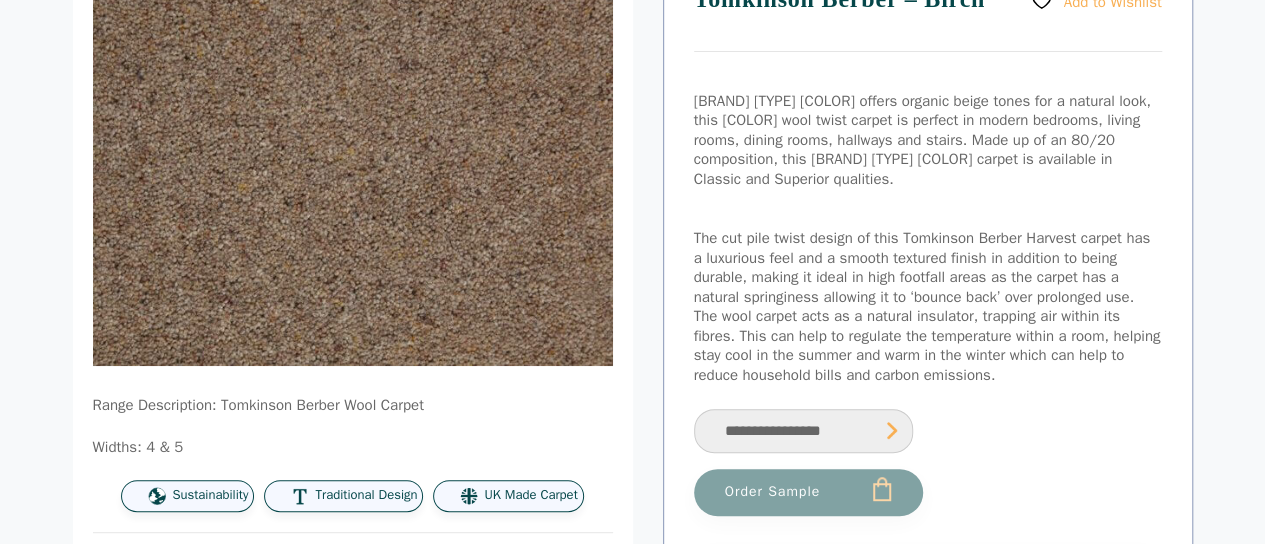 scroll, scrollTop: 320, scrollLeft: 0, axis: vertical 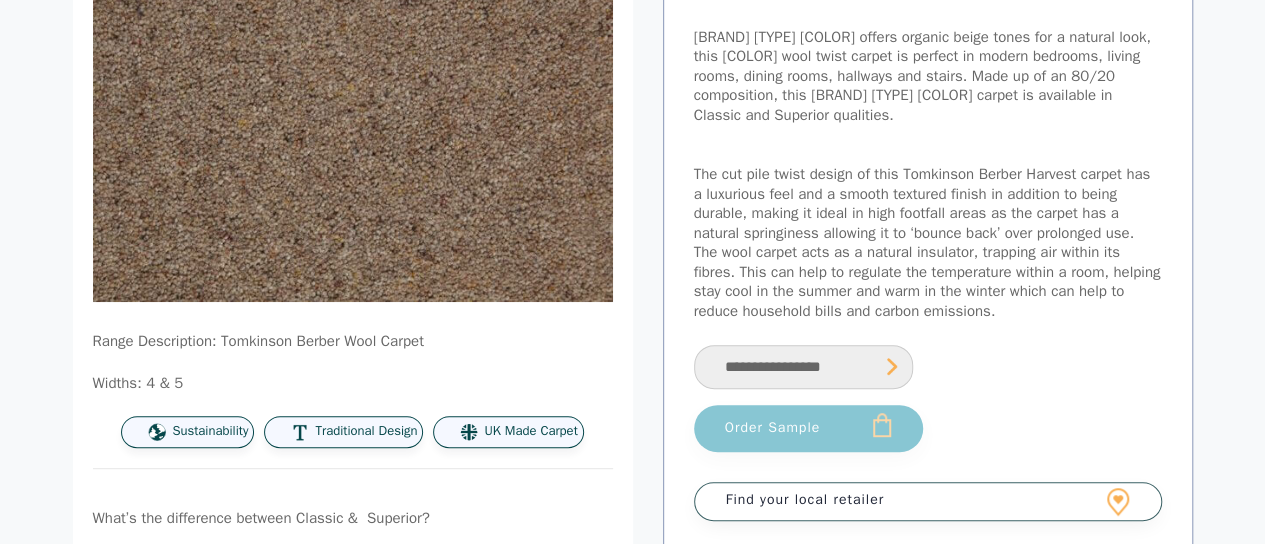 click on "Order Sample" at bounding box center [808, 428] 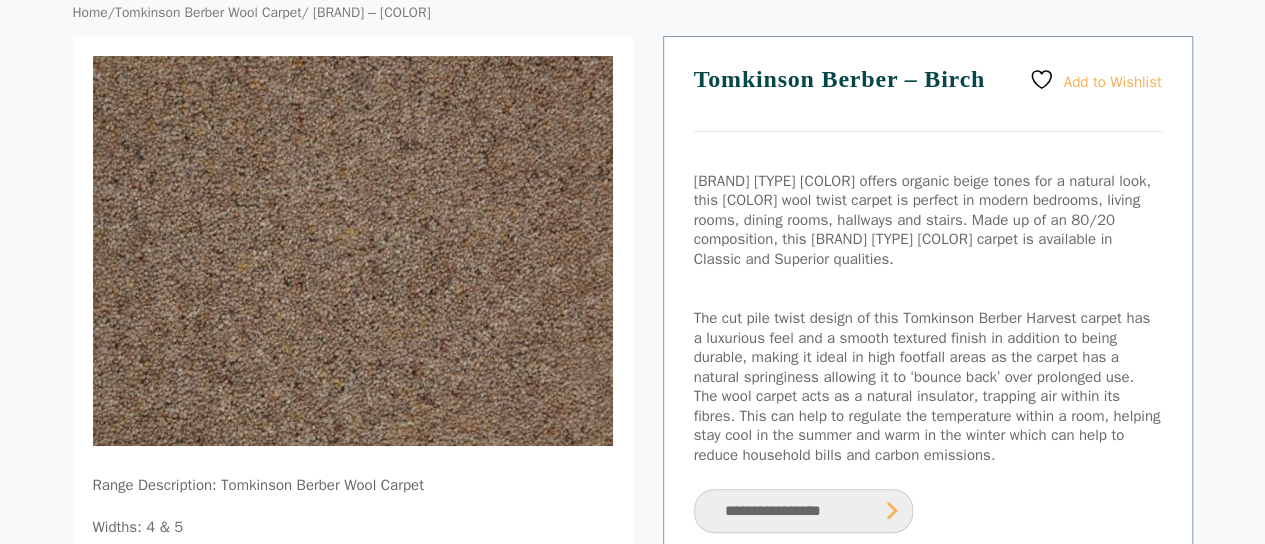 scroll, scrollTop: 207, scrollLeft: 0, axis: vertical 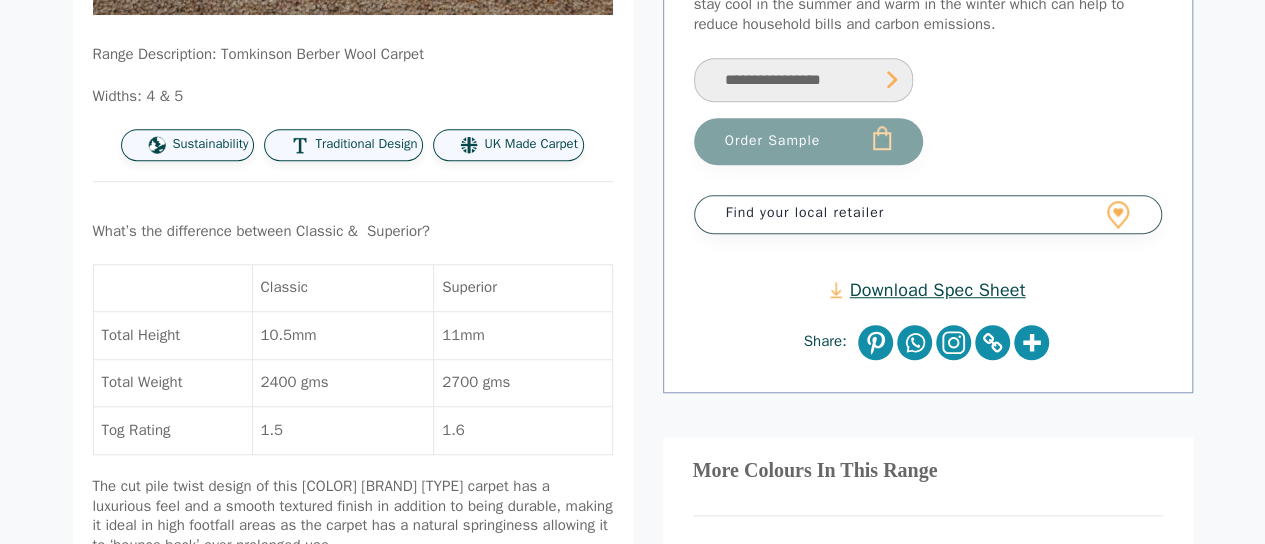 click on "**********" at bounding box center (803, 80) 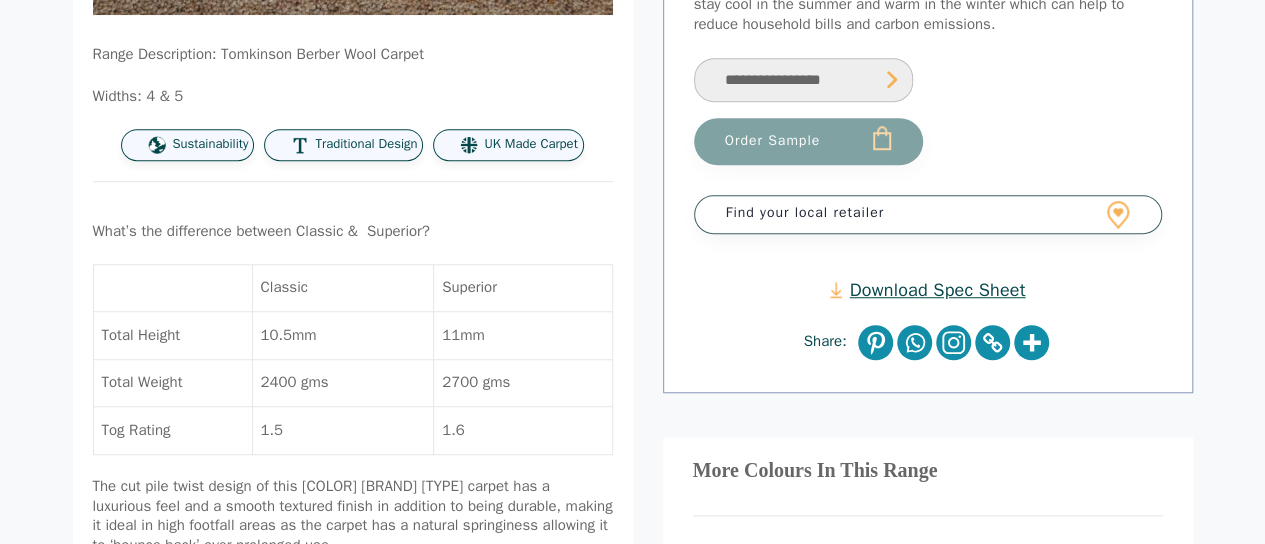 click on "**********" at bounding box center (803, 80) 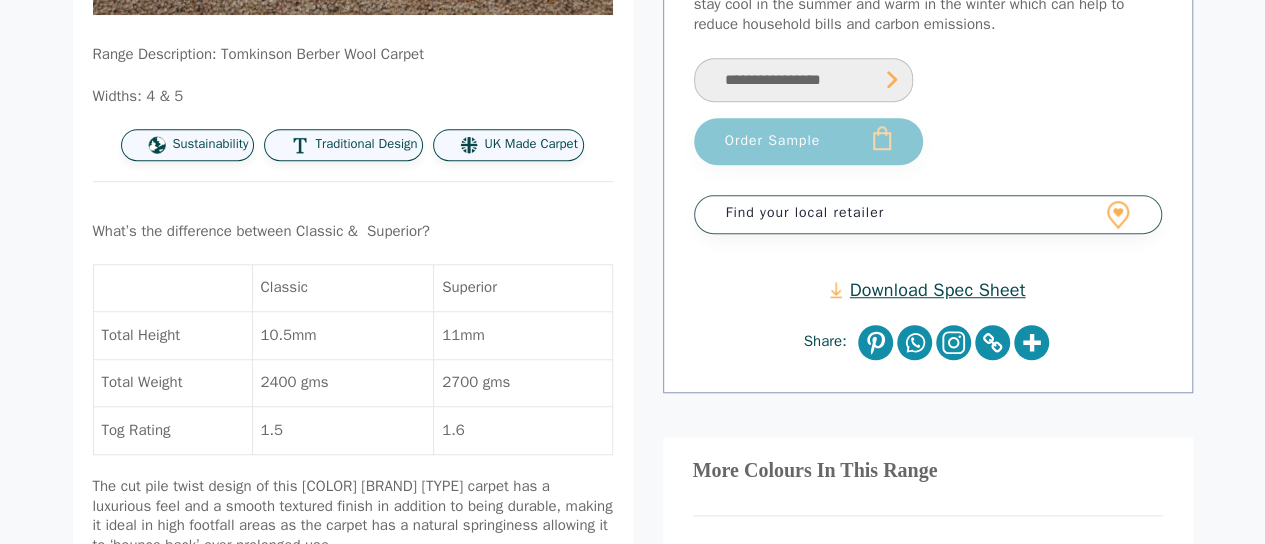 select on "**********" 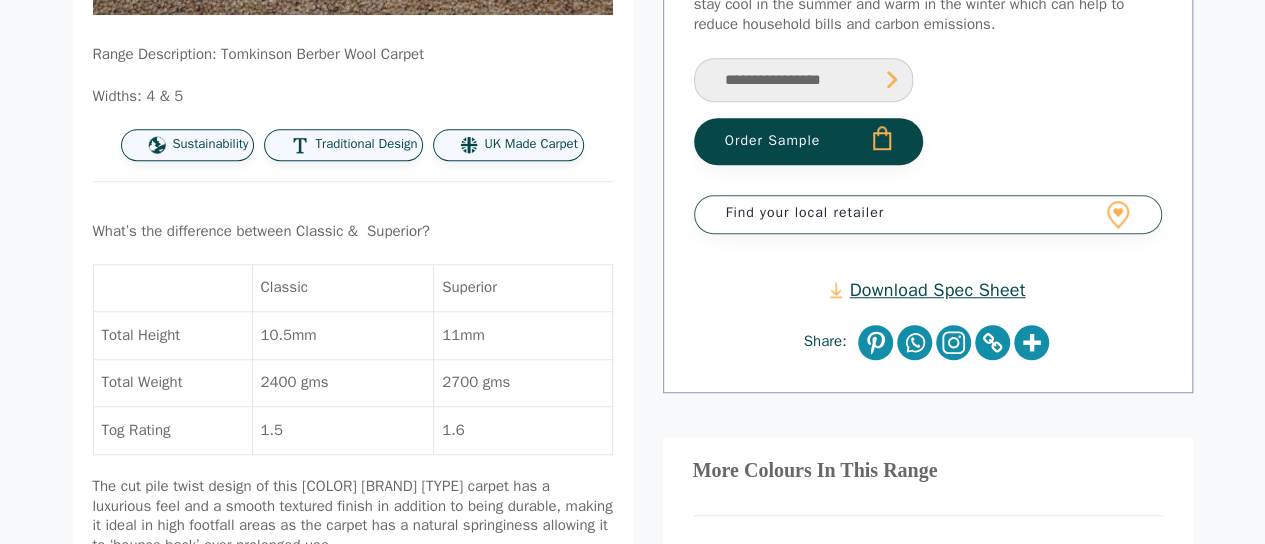 click on "Order Sample" at bounding box center [808, 141] 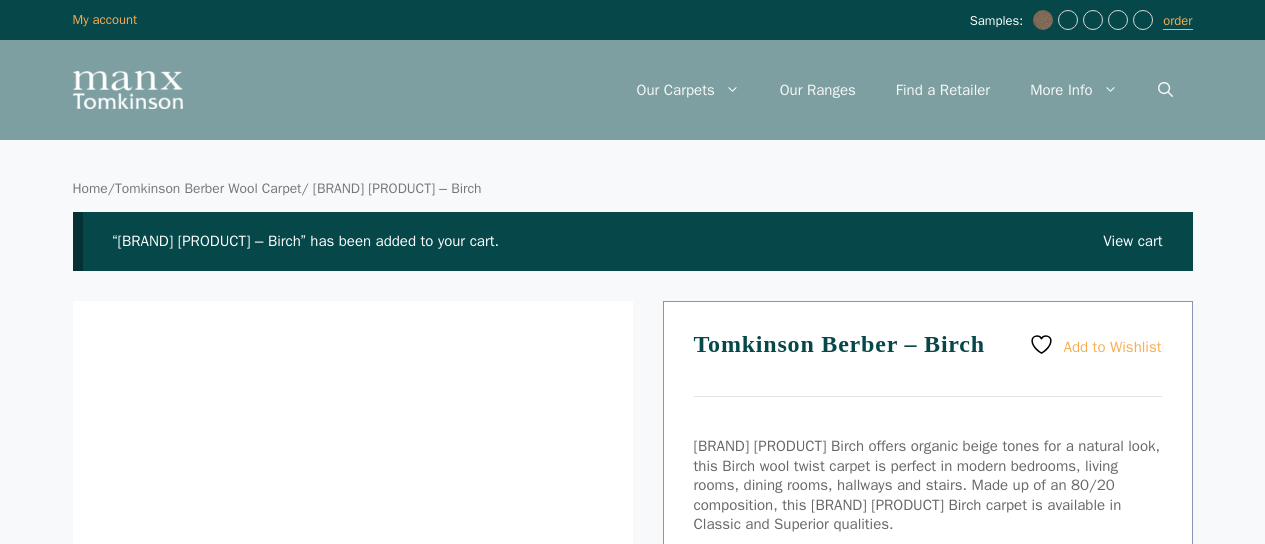 scroll, scrollTop: 0, scrollLeft: 0, axis: both 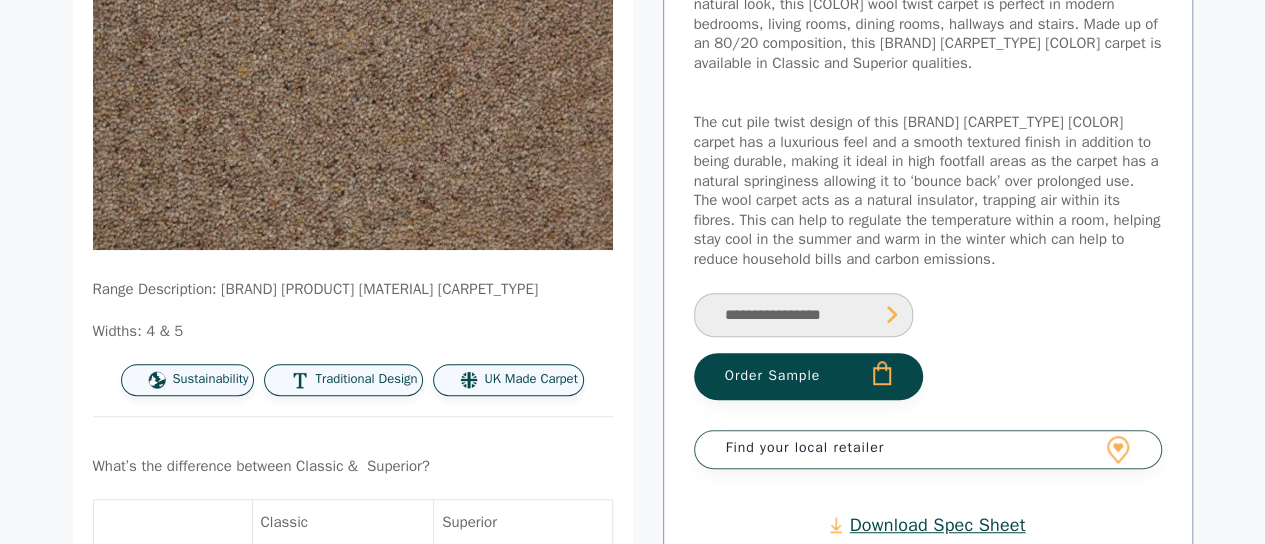 click on "**********" at bounding box center (803, 315) 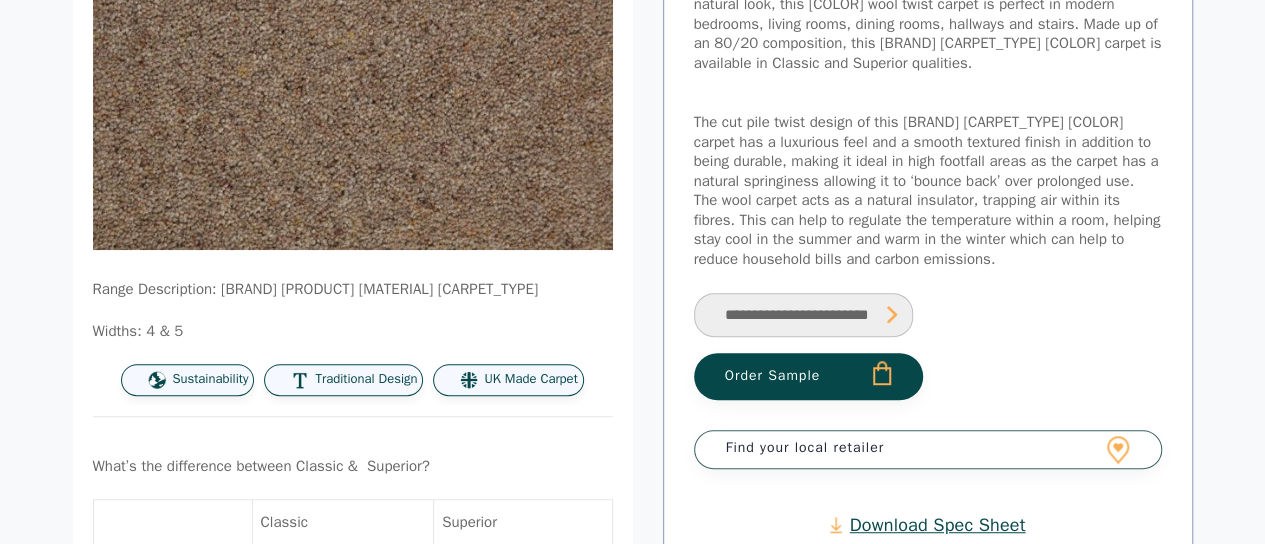 click on "**********" at bounding box center [803, 315] 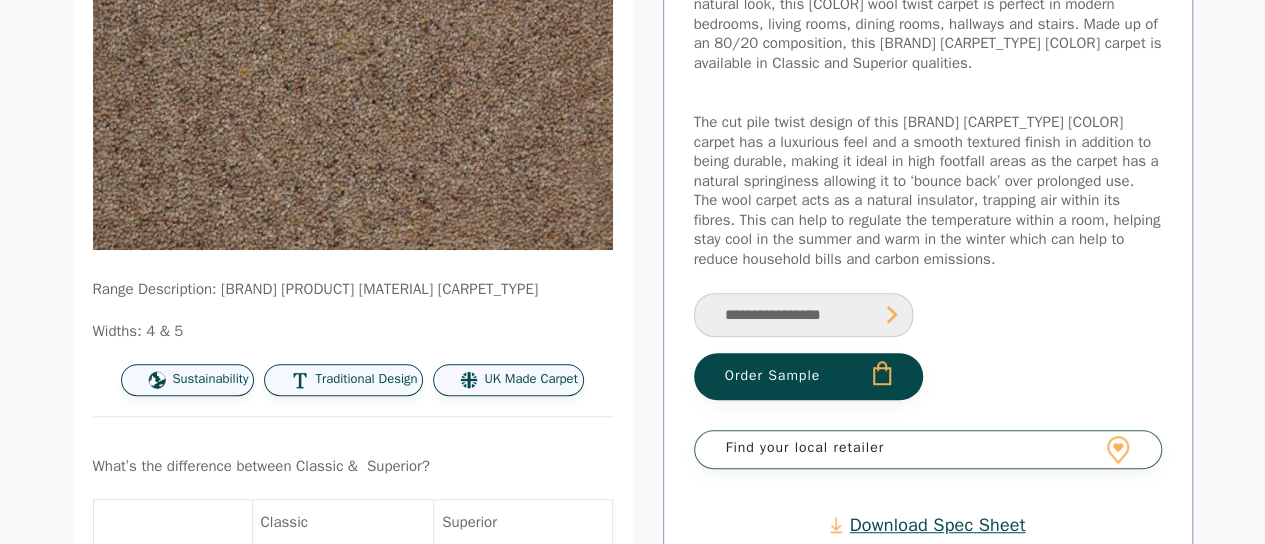 click on "Order Sample" at bounding box center (808, 376) 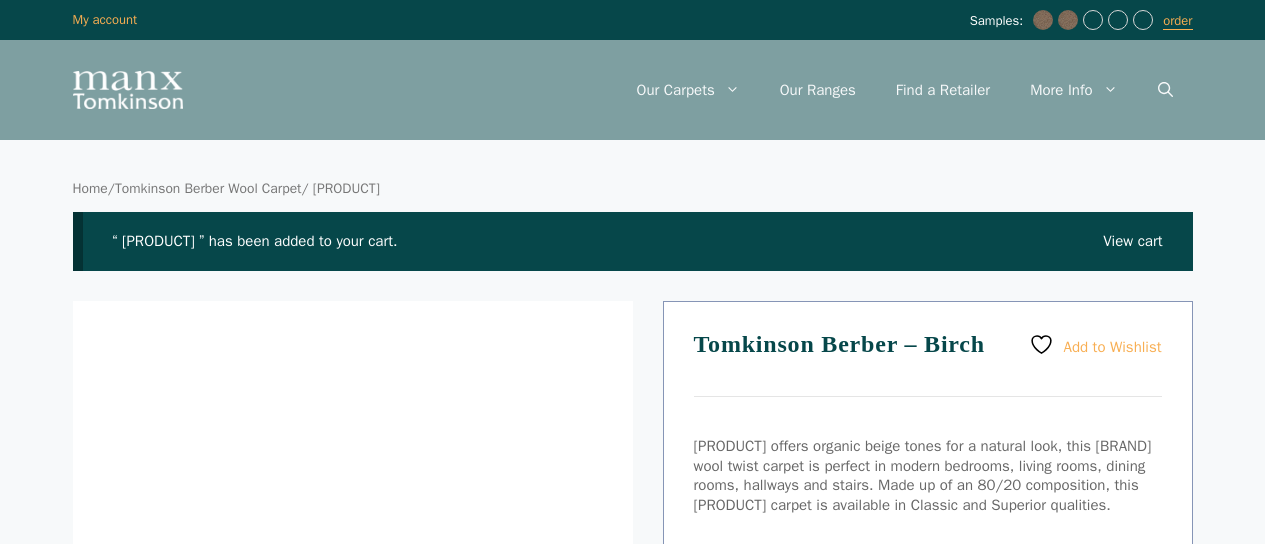 scroll, scrollTop: 0, scrollLeft: 0, axis: both 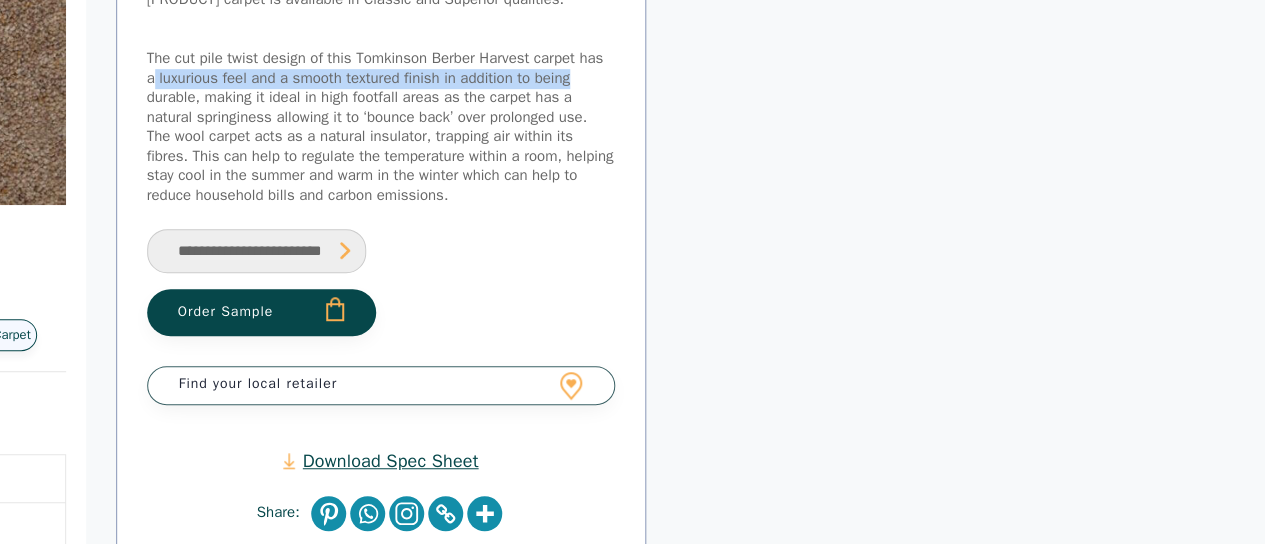drag, startPoint x: 1272, startPoint y: 188, endPoint x: 698, endPoint y: 89, distance: 582.4749 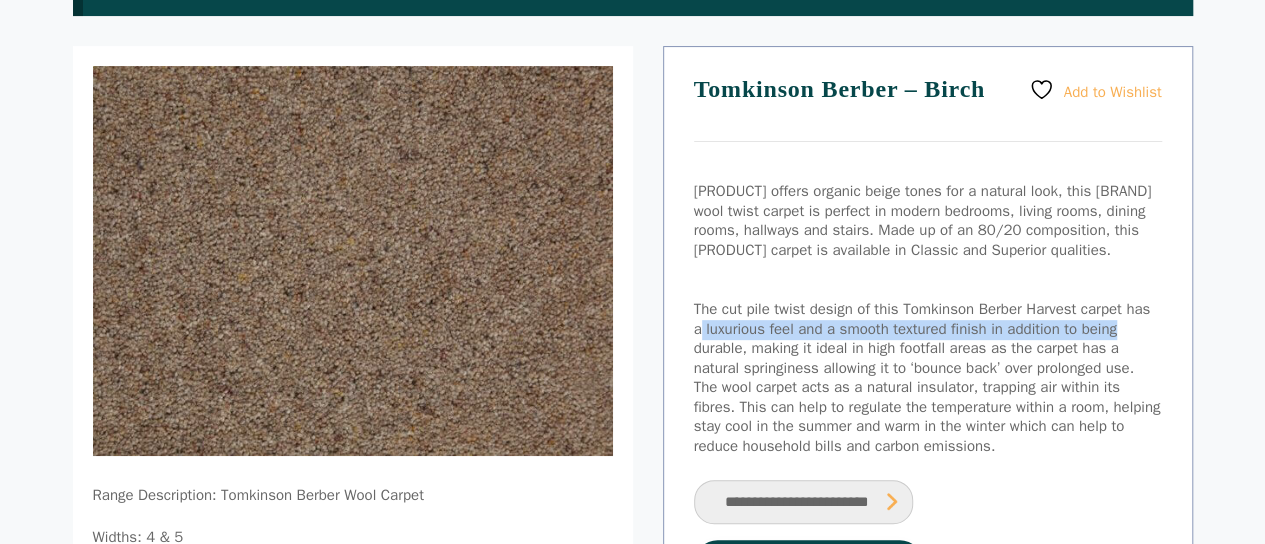 scroll, scrollTop: 0, scrollLeft: 0, axis: both 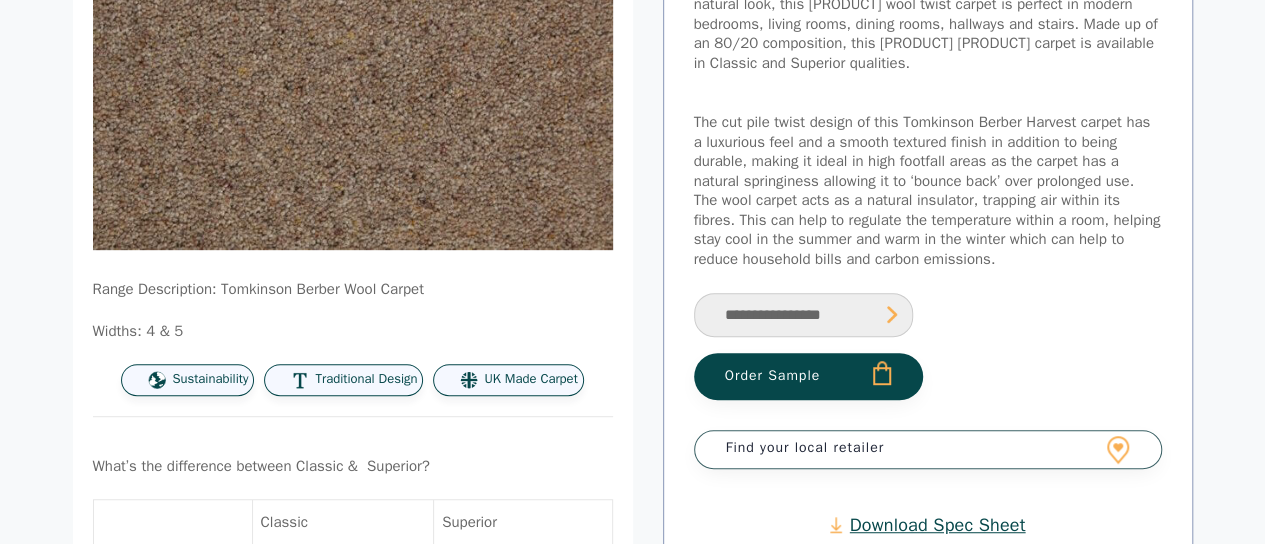 select on "**********" 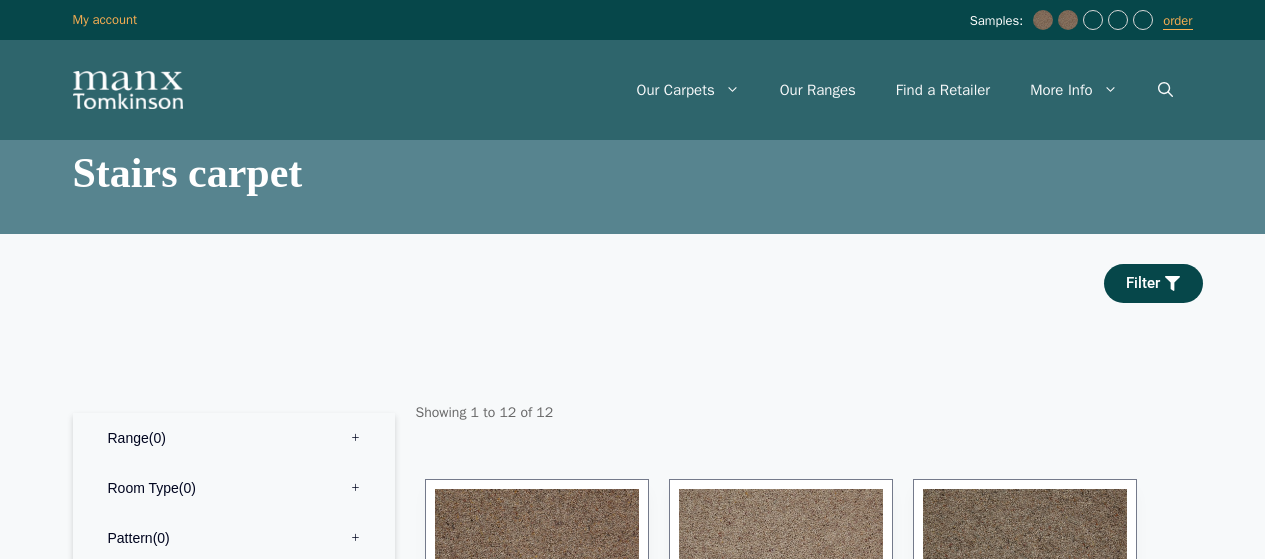 scroll, scrollTop: 0, scrollLeft: 0, axis: both 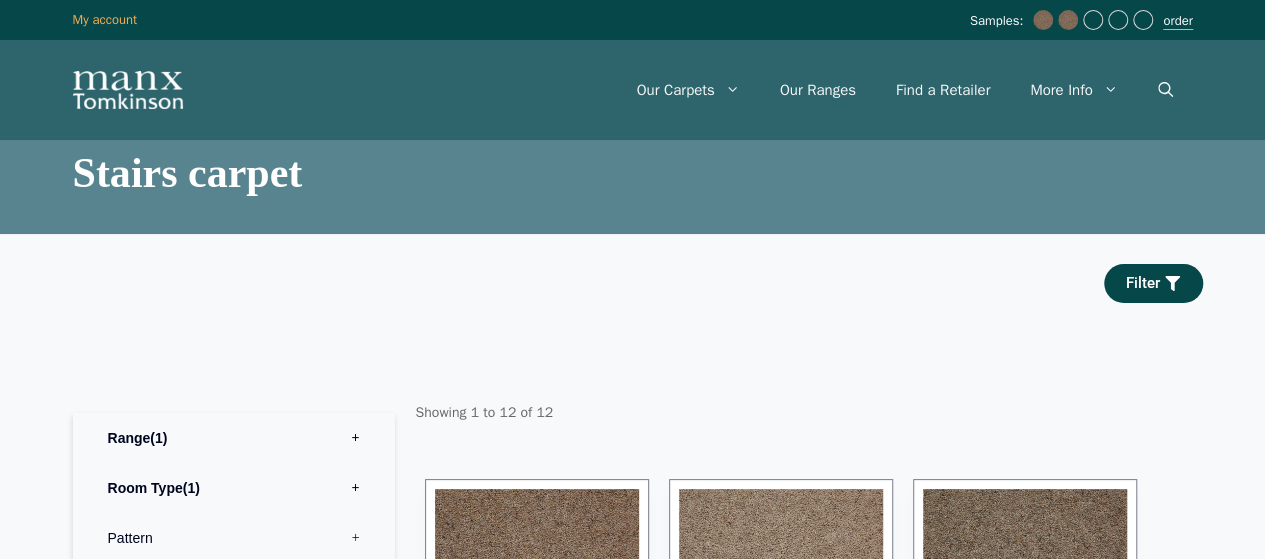 click on "order" at bounding box center (1177, 21) 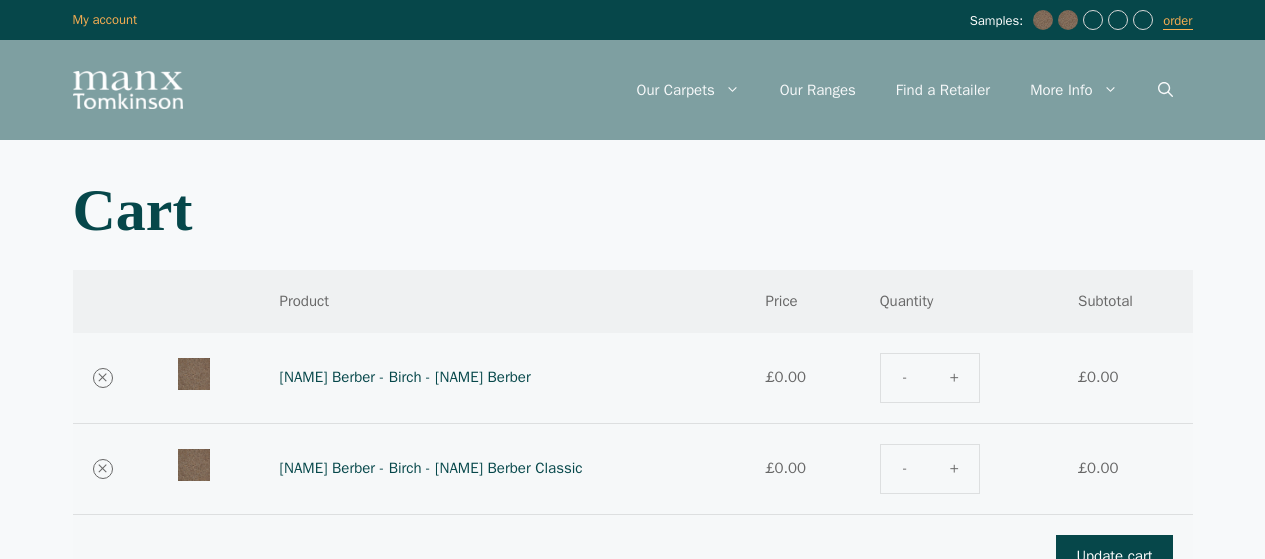 scroll, scrollTop: 0, scrollLeft: 0, axis: both 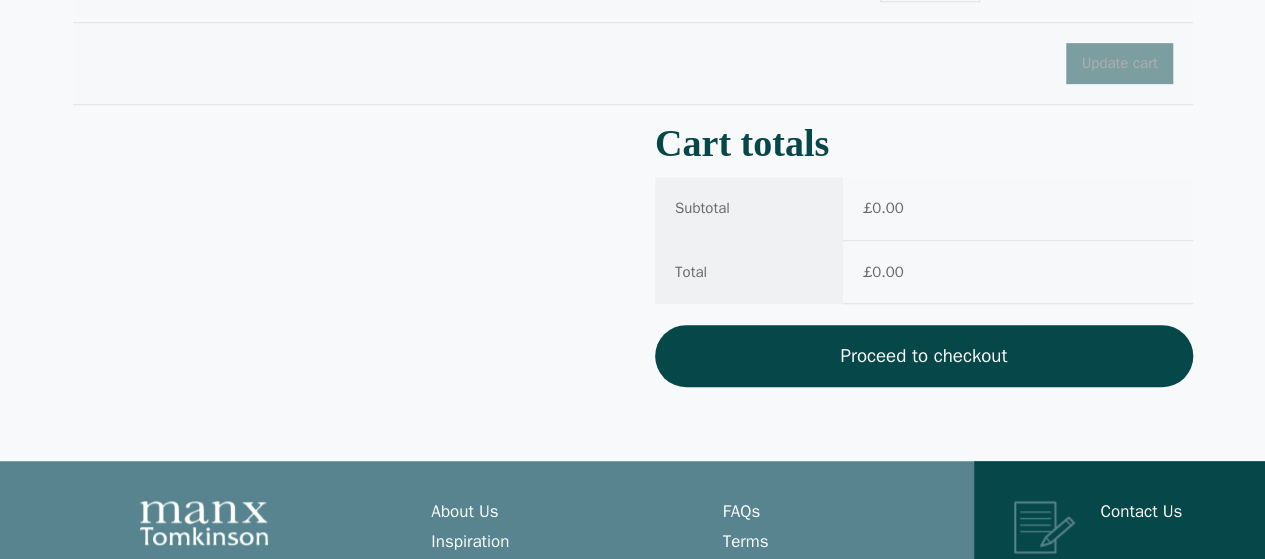 click on "Proceed to checkout" at bounding box center [924, 356] 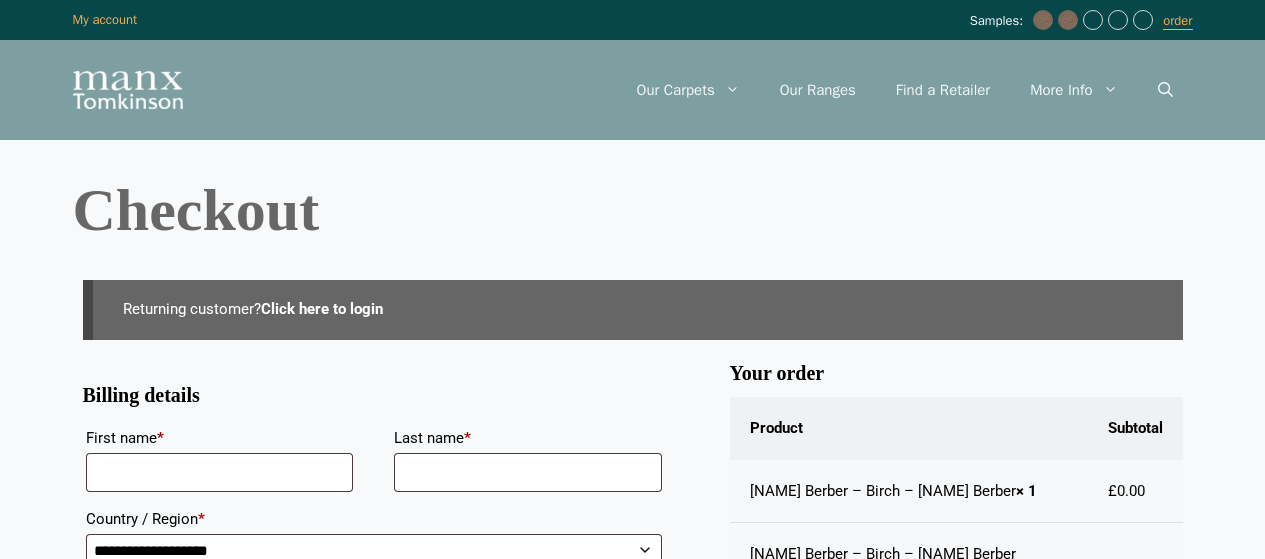 scroll, scrollTop: 0, scrollLeft: 0, axis: both 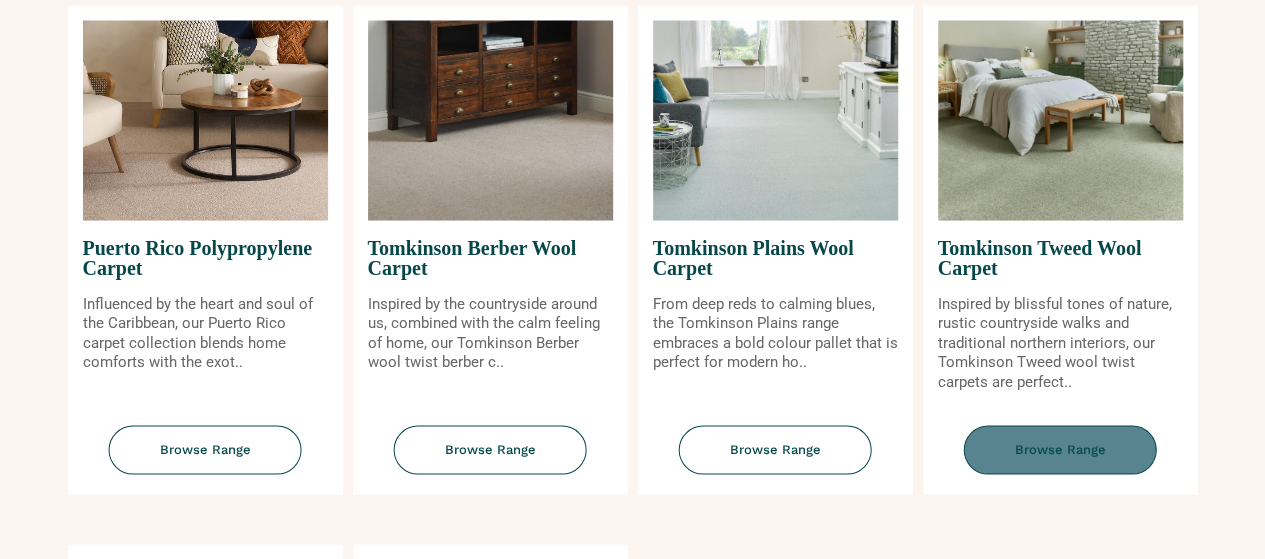 click on "Browse Range" at bounding box center (1060, 449) 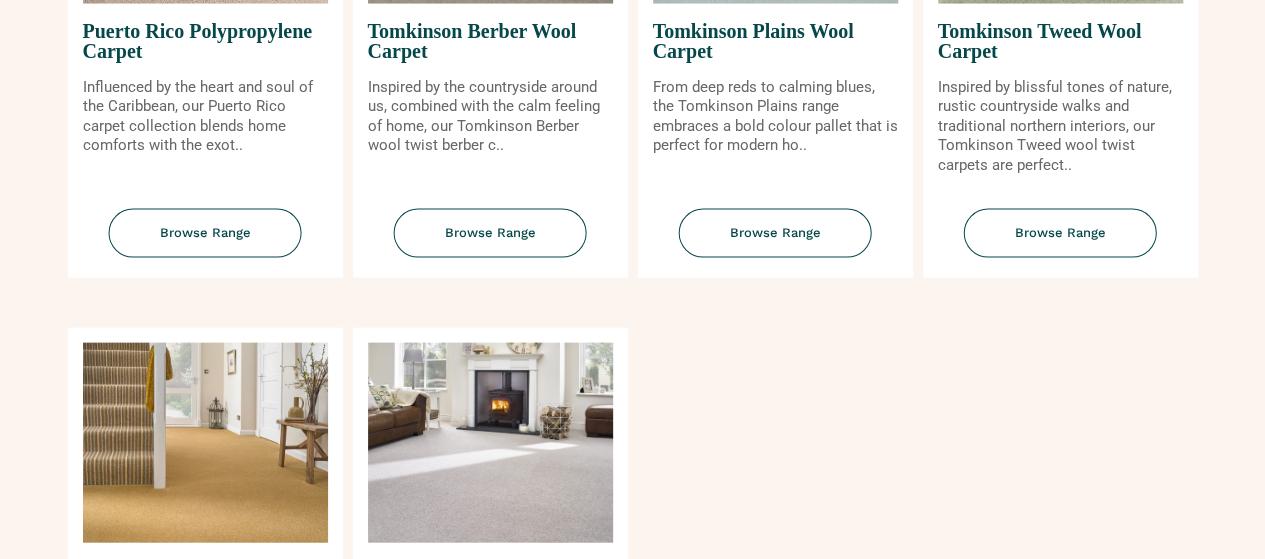 scroll, scrollTop: 2266, scrollLeft: 0, axis: vertical 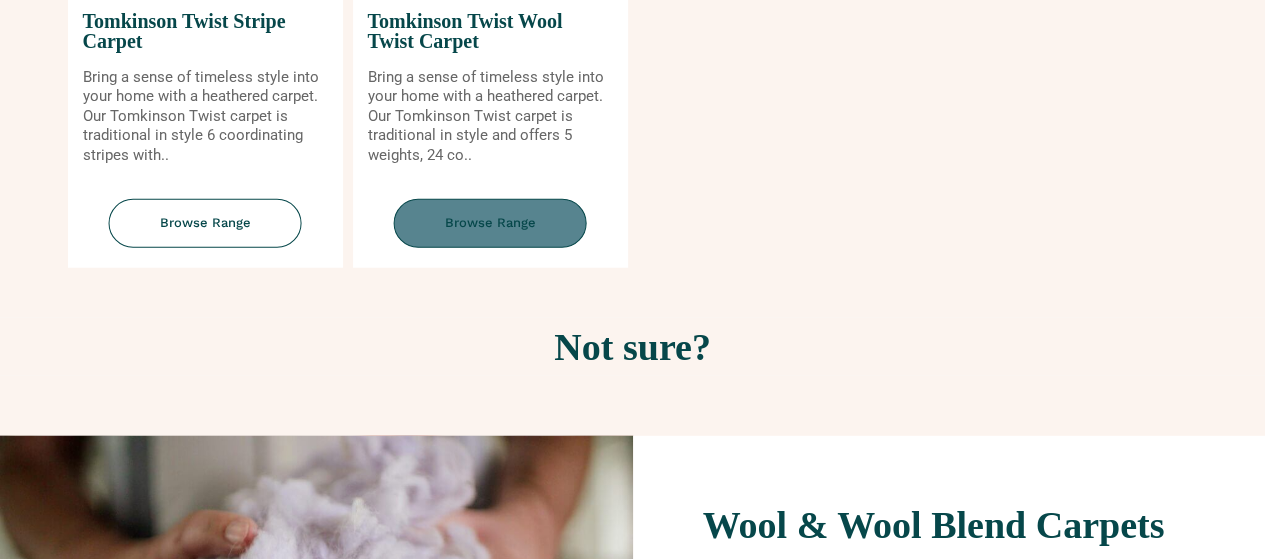 click on "Browse Range" at bounding box center (490, 223) 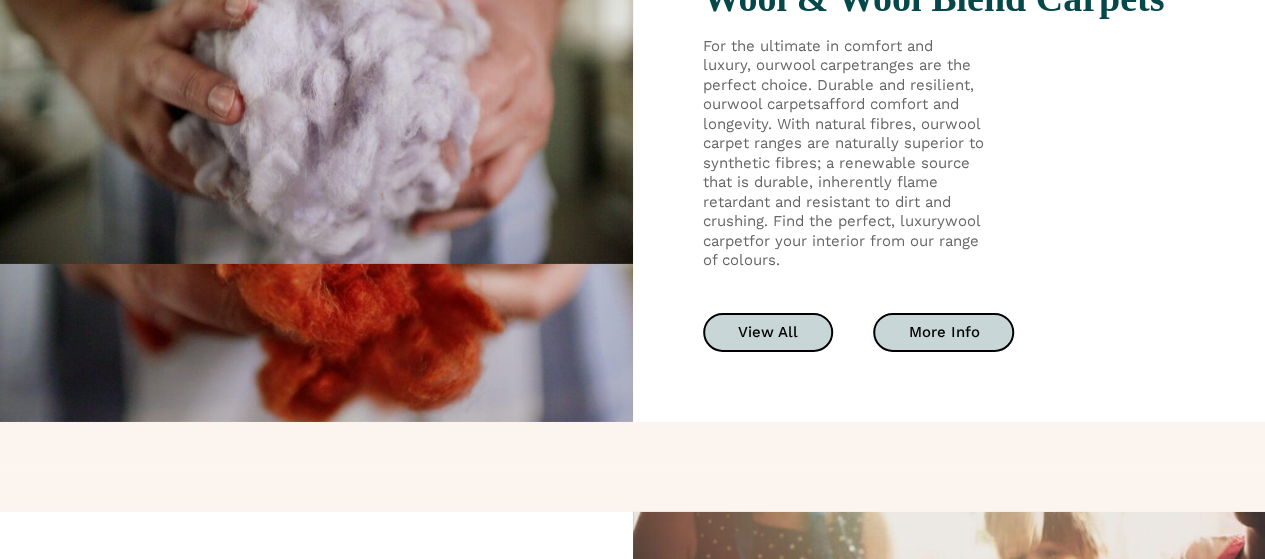 scroll, scrollTop: 3244, scrollLeft: 0, axis: vertical 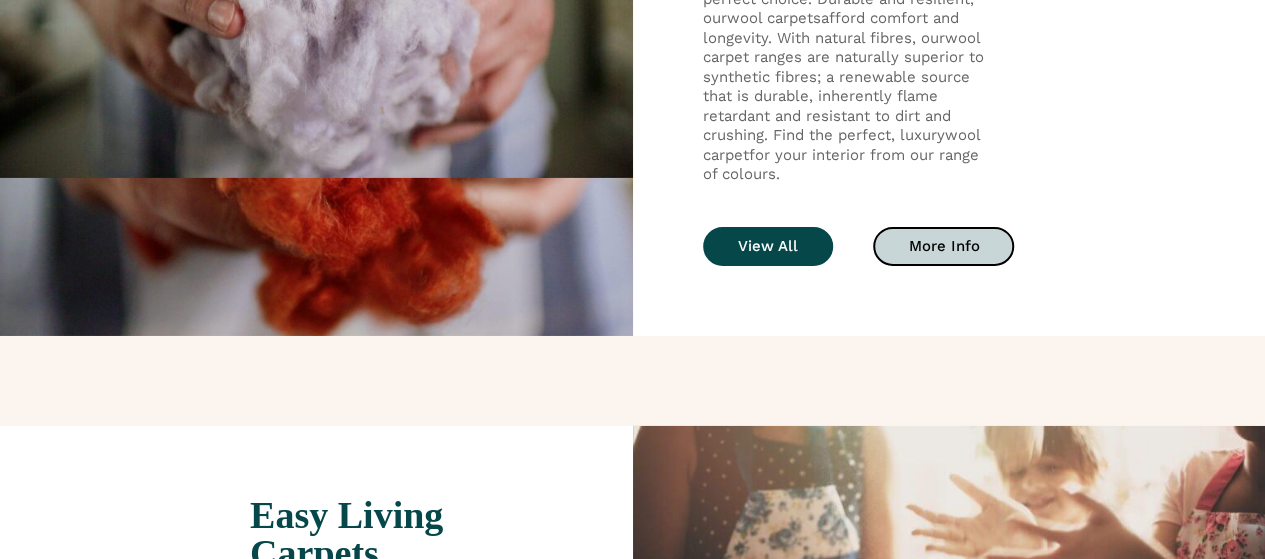 click on "View All" at bounding box center [768, 246] 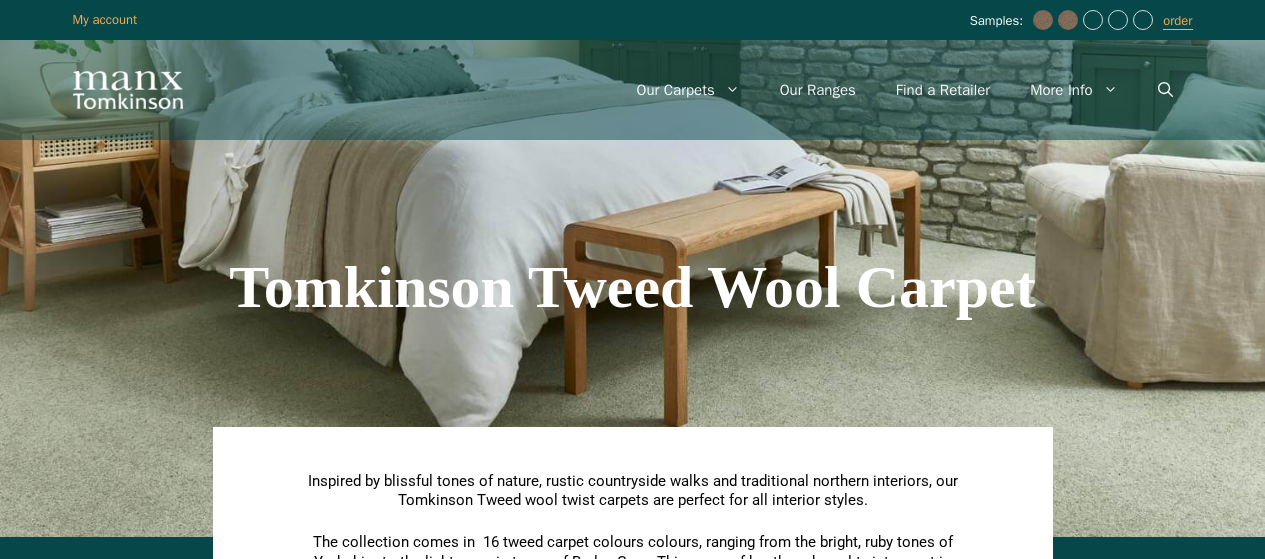 scroll, scrollTop: 0, scrollLeft: 0, axis: both 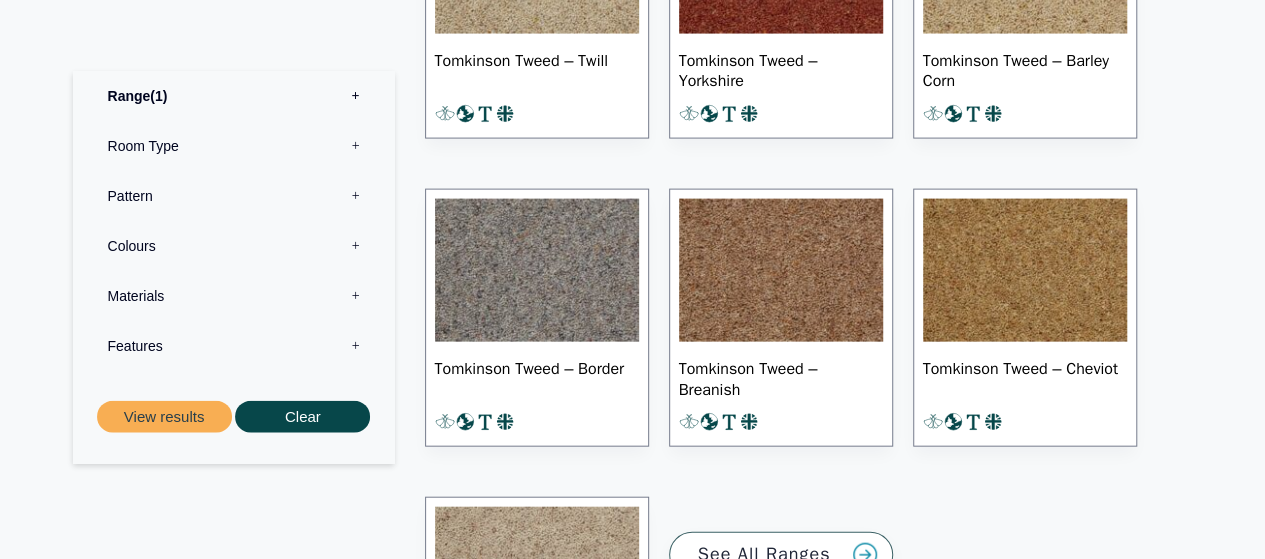 click at bounding box center (781, 271) 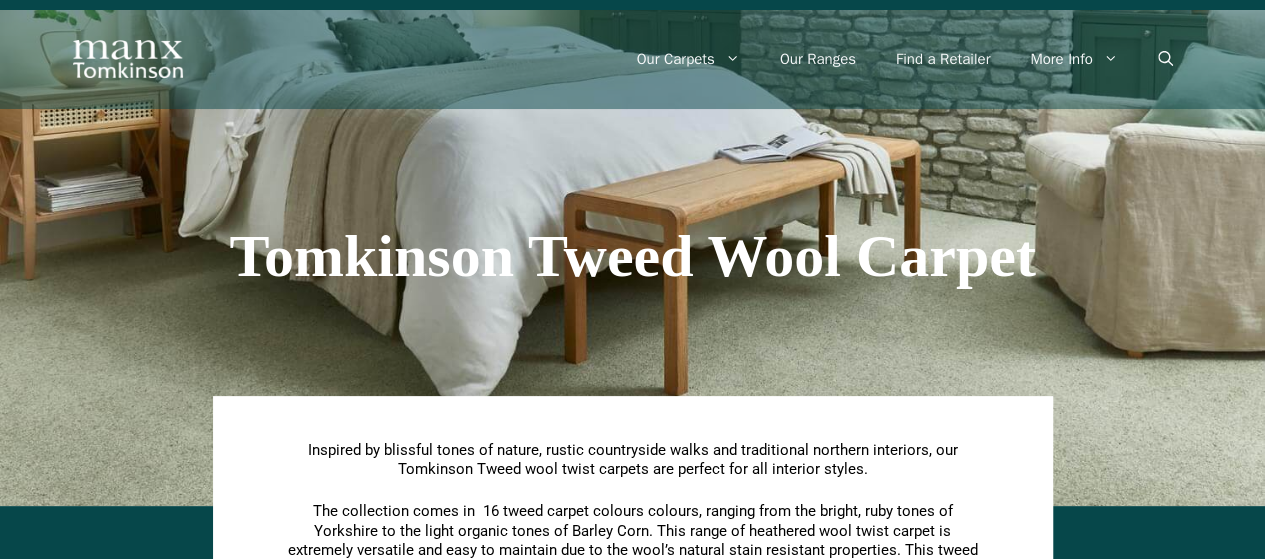 scroll, scrollTop: 27, scrollLeft: 0, axis: vertical 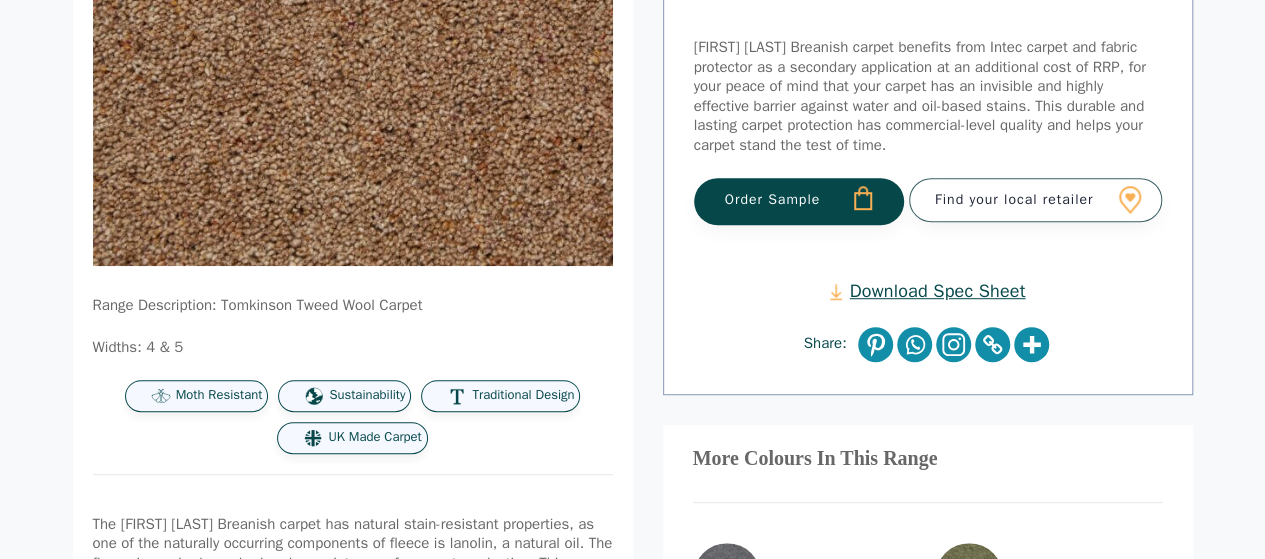 click on "Order Sample" at bounding box center (799, 201) 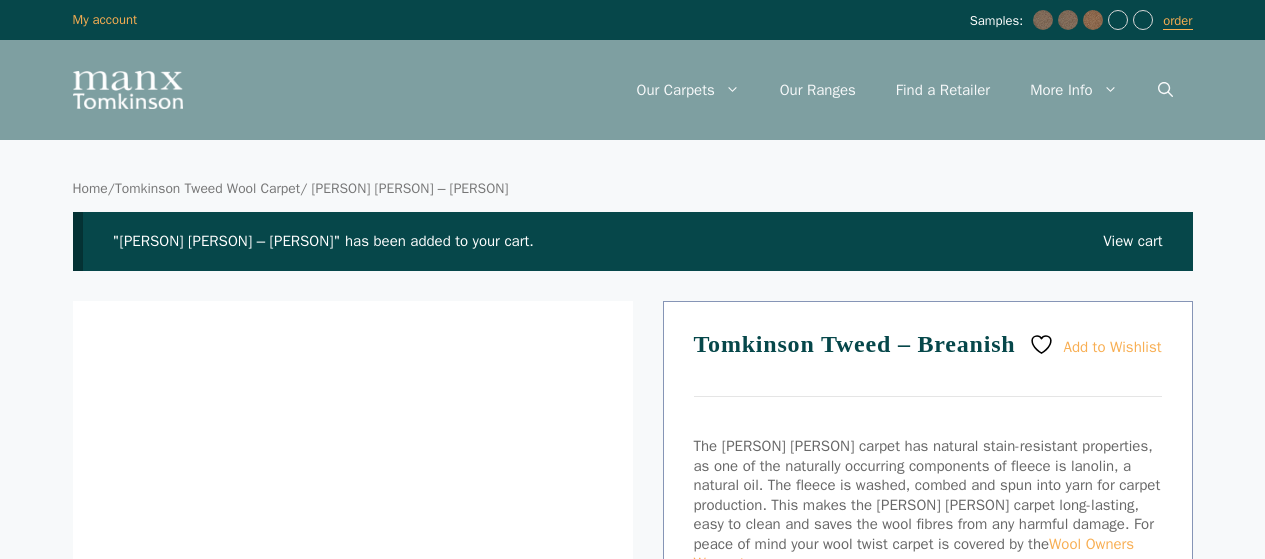 scroll, scrollTop: 0, scrollLeft: 0, axis: both 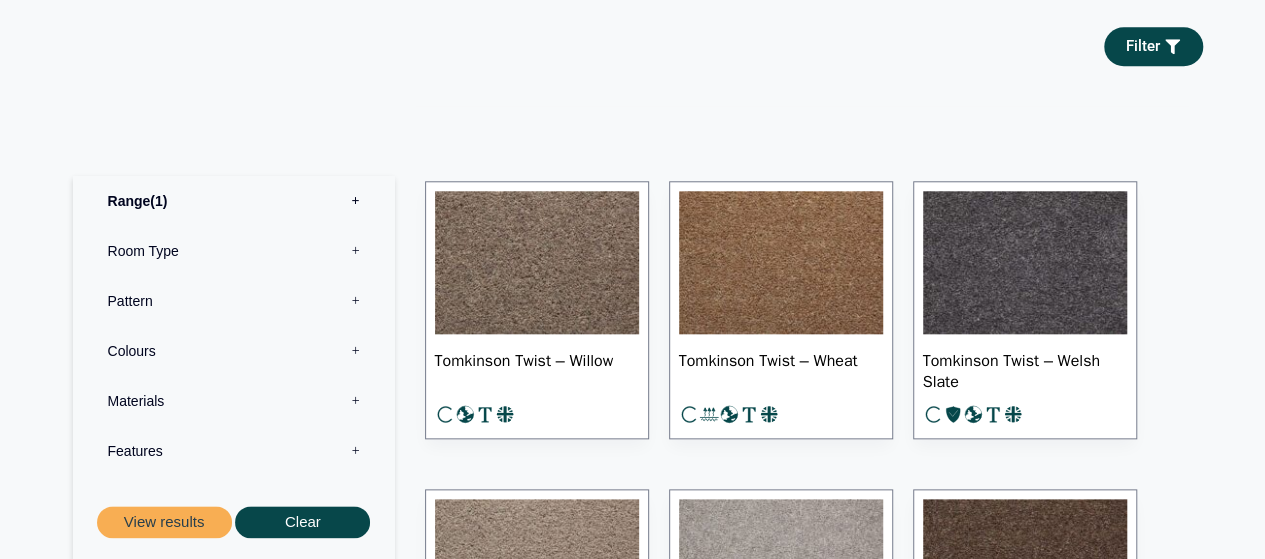 click at bounding box center (781, 263) 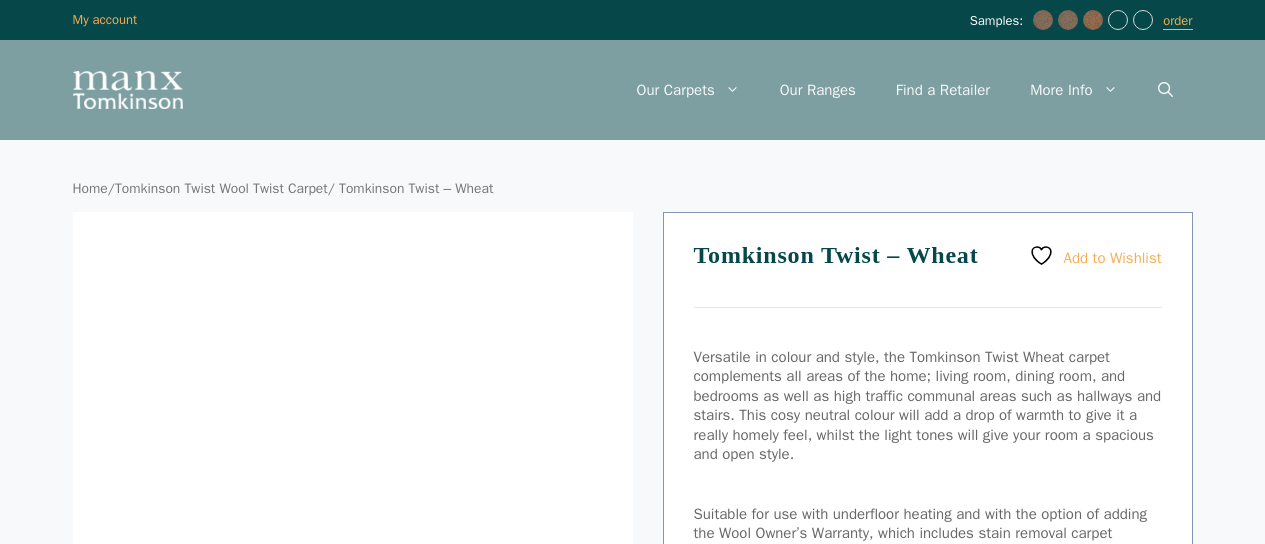 scroll, scrollTop: 0, scrollLeft: 0, axis: both 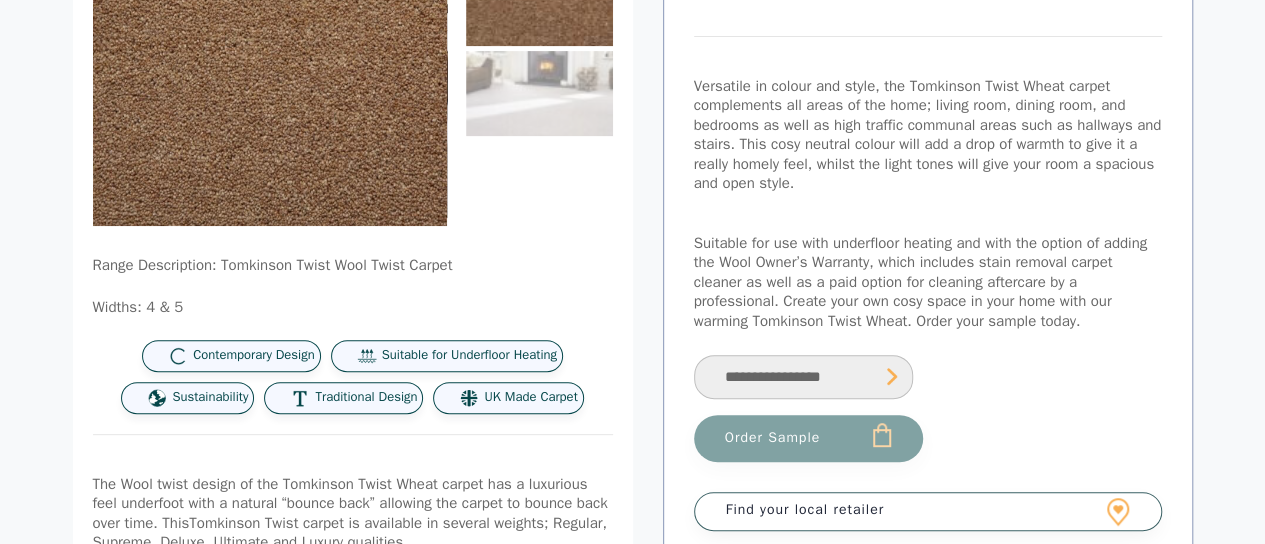 click on "**********" at bounding box center (803, 377) 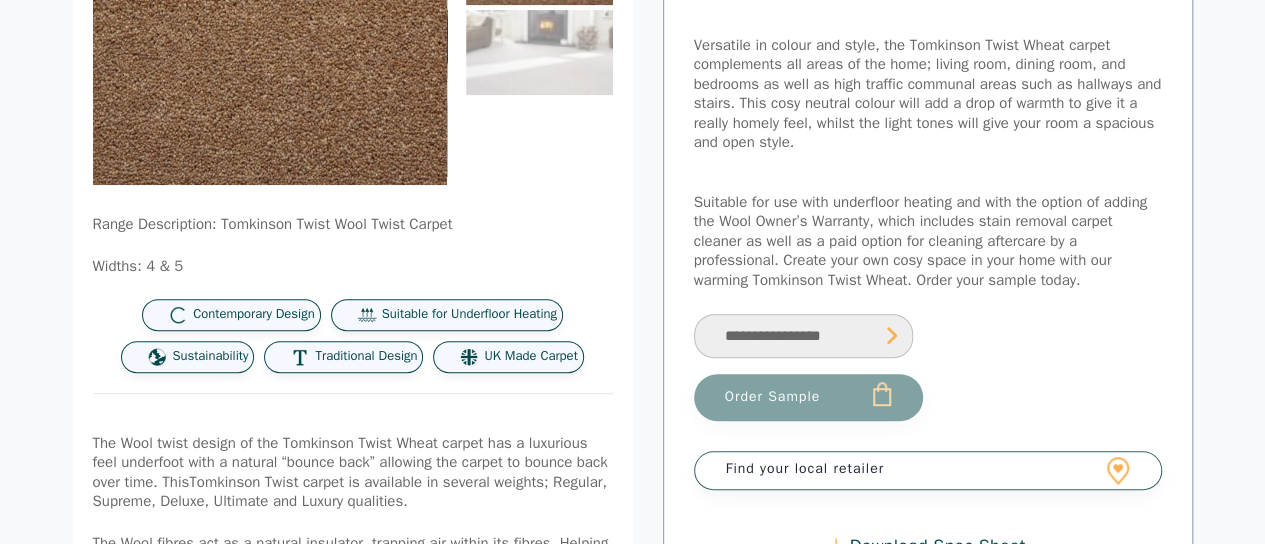 scroll, scrollTop: 452, scrollLeft: 0, axis: vertical 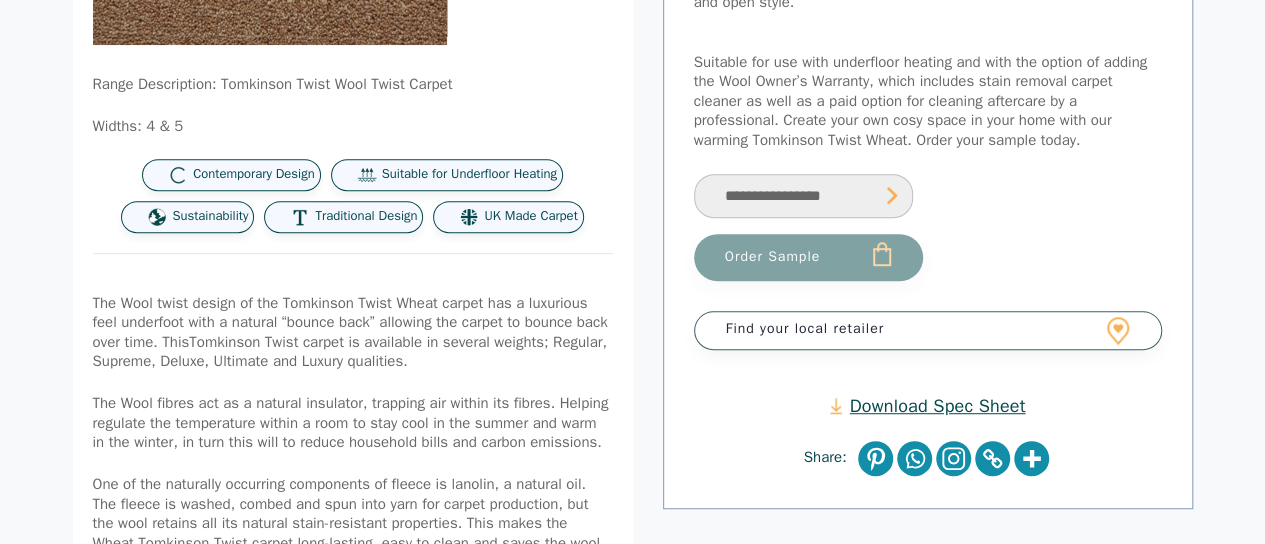 click on "**********" at bounding box center [803, 196] 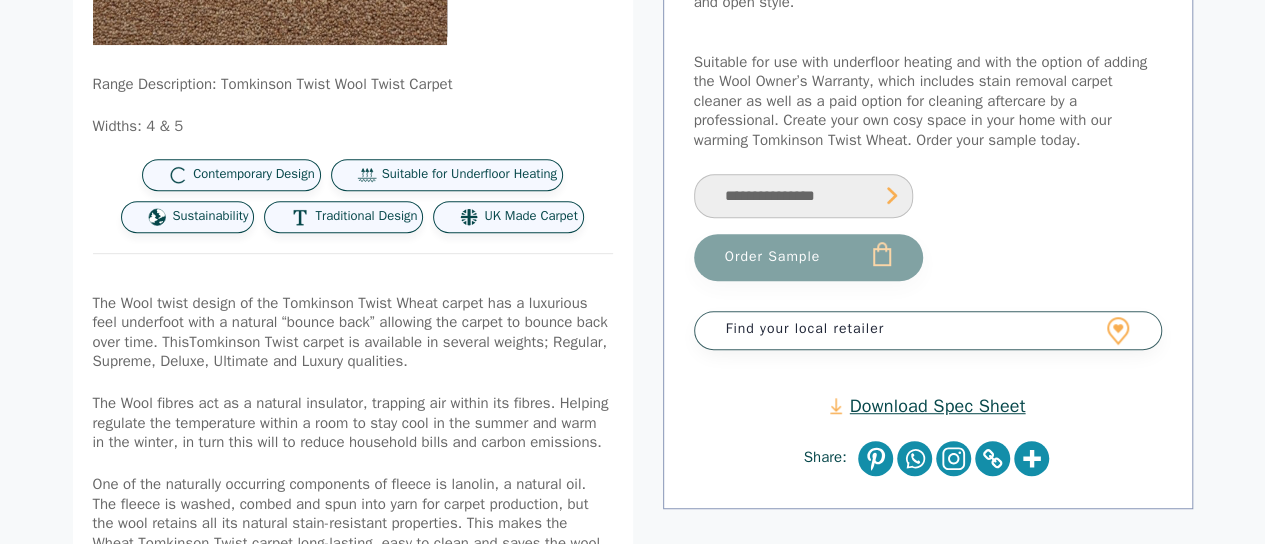 click on "**********" at bounding box center (803, 196) 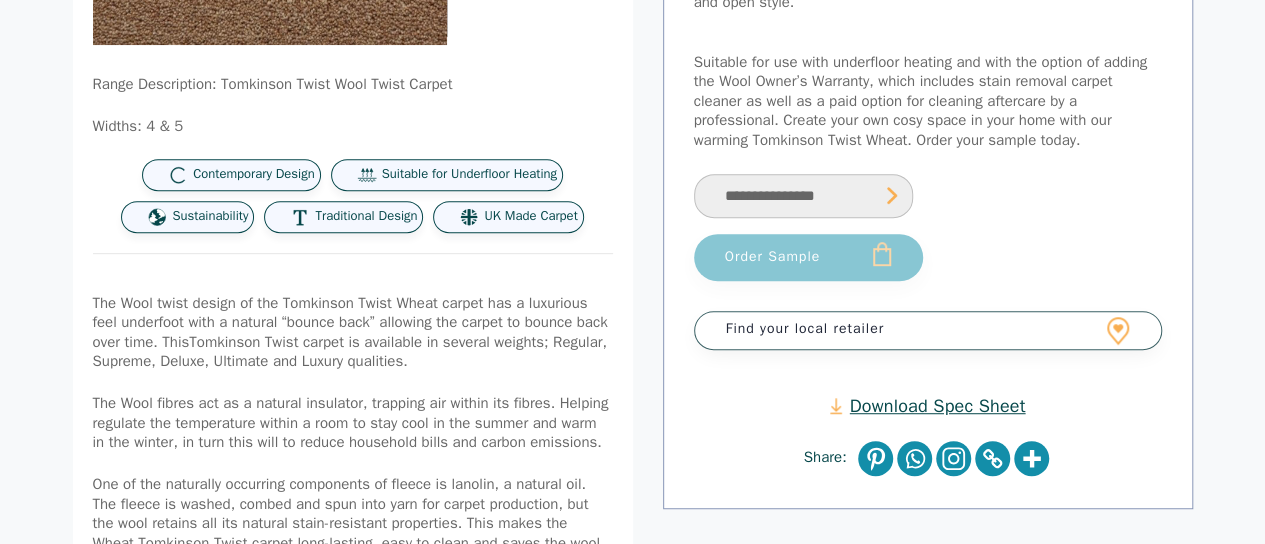 select on "**********" 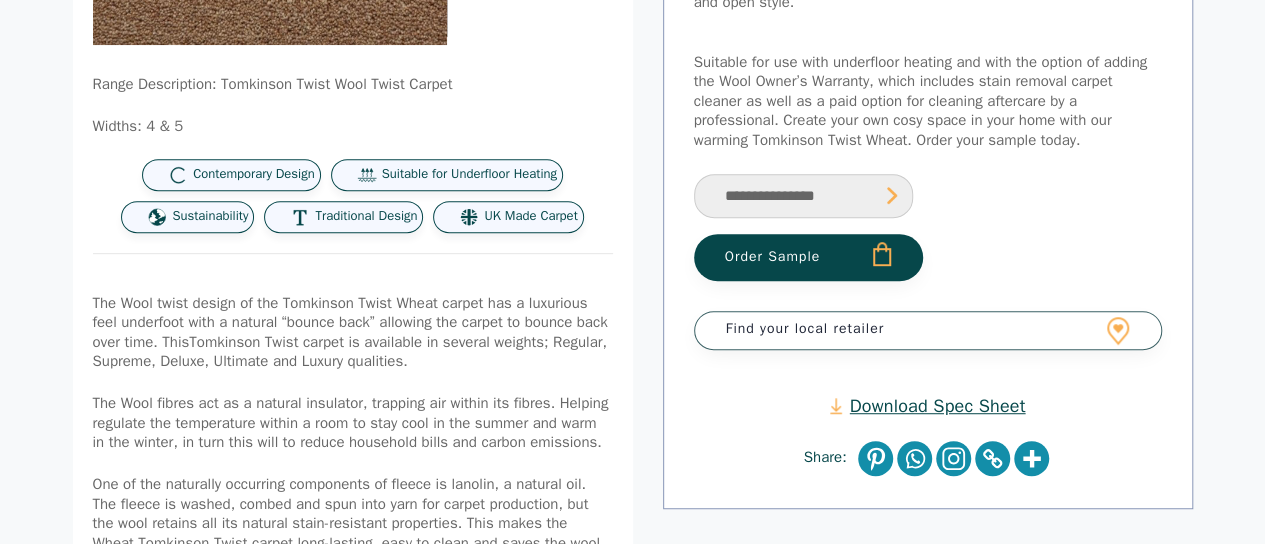 click on "Order Sample" at bounding box center (808, 257) 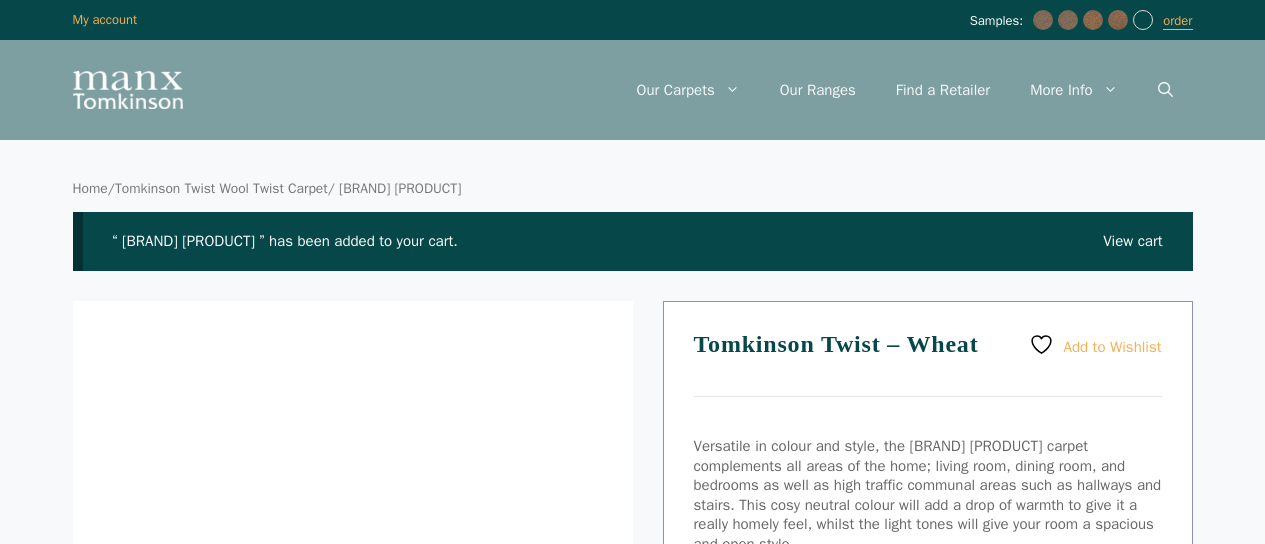 scroll, scrollTop: 0, scrollLeft: 0, axis: both 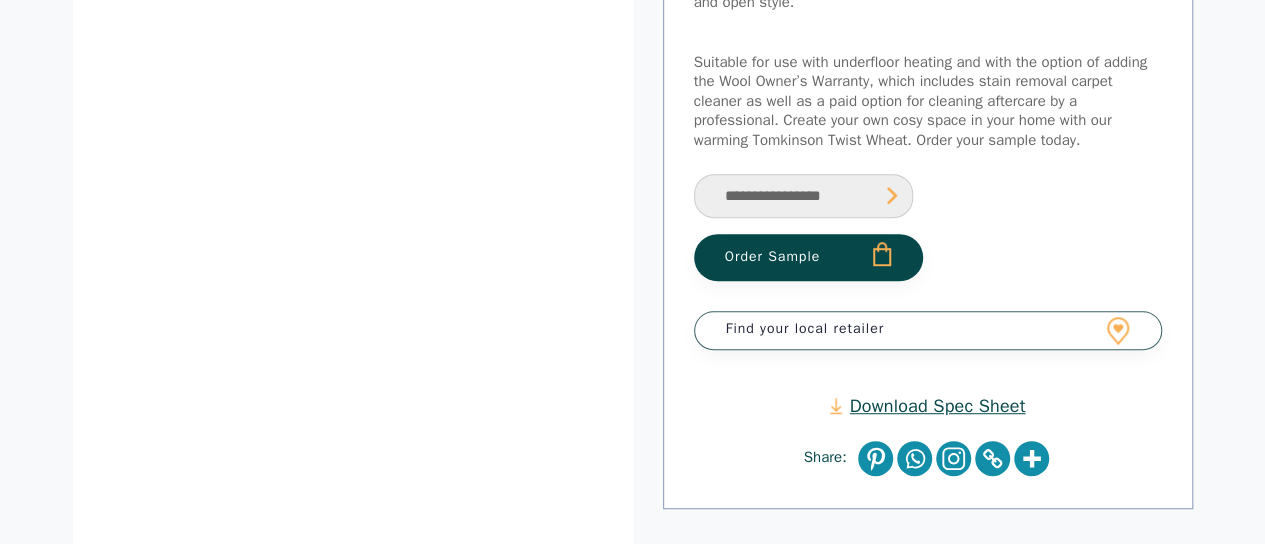 select on "**********" 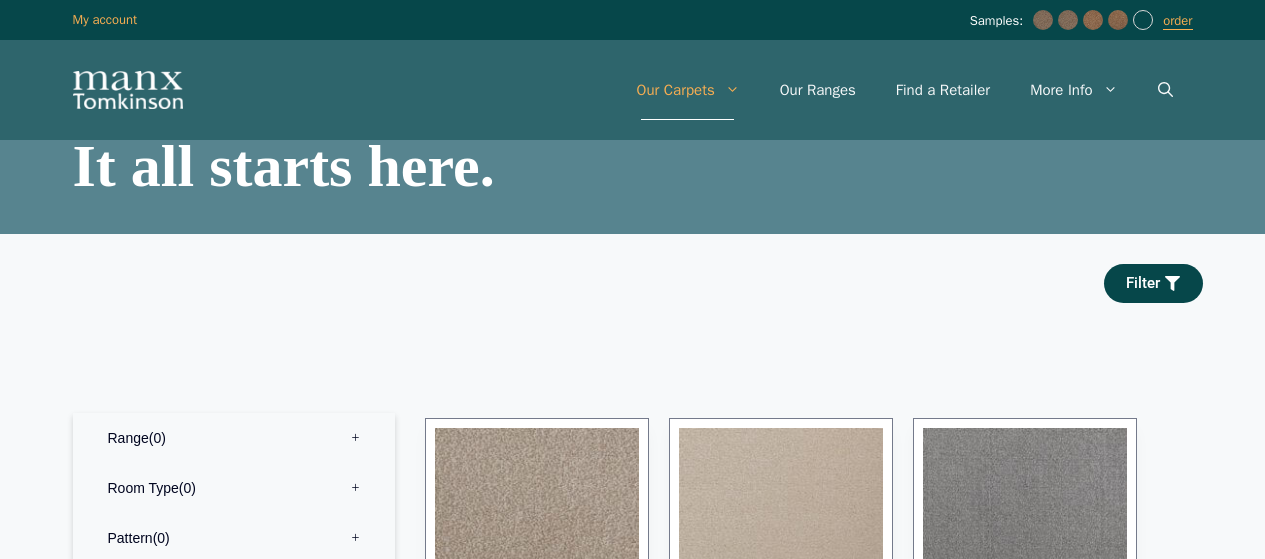 scroll, scrollTop: 0, scrollLeft: 0, axis: both 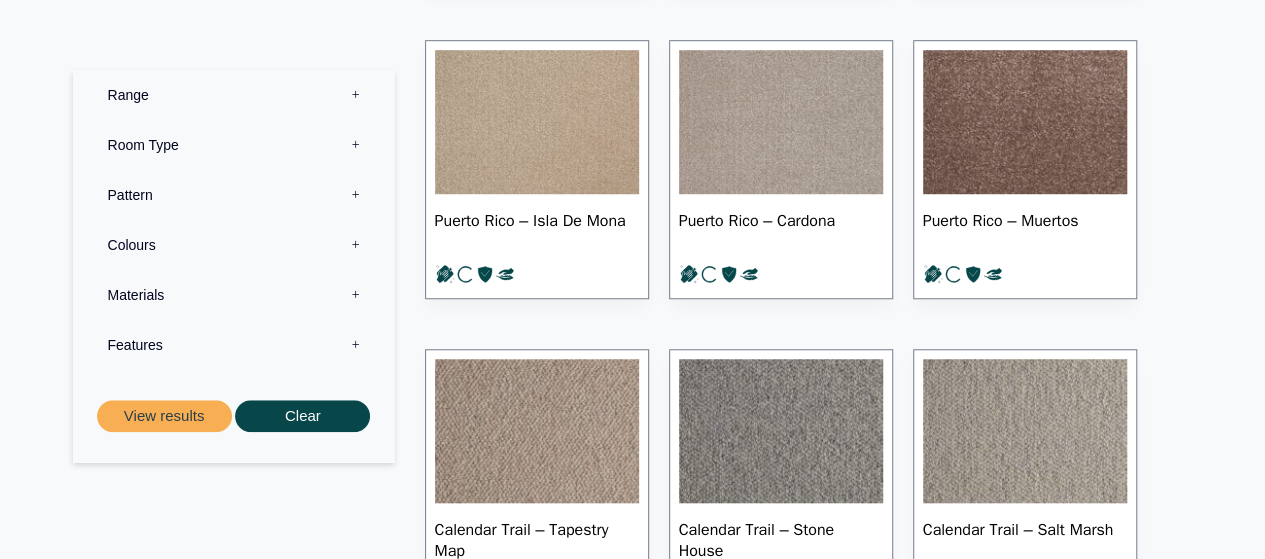 click on "Materials  0" at bounding box center (234, 295) 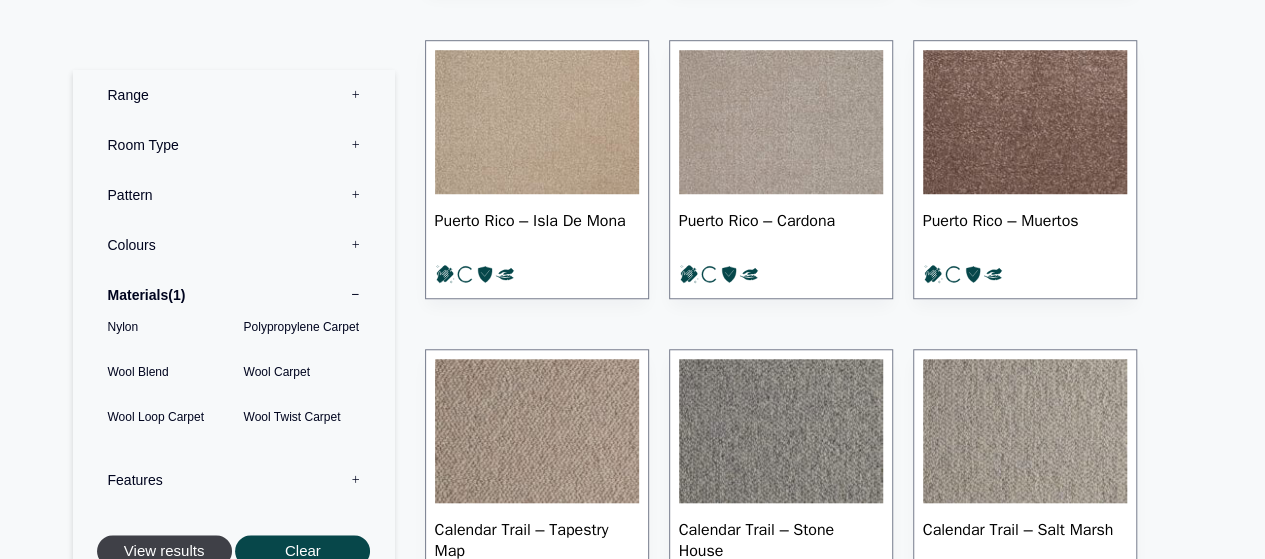 click on "View results" at bounding box center [164, 551] 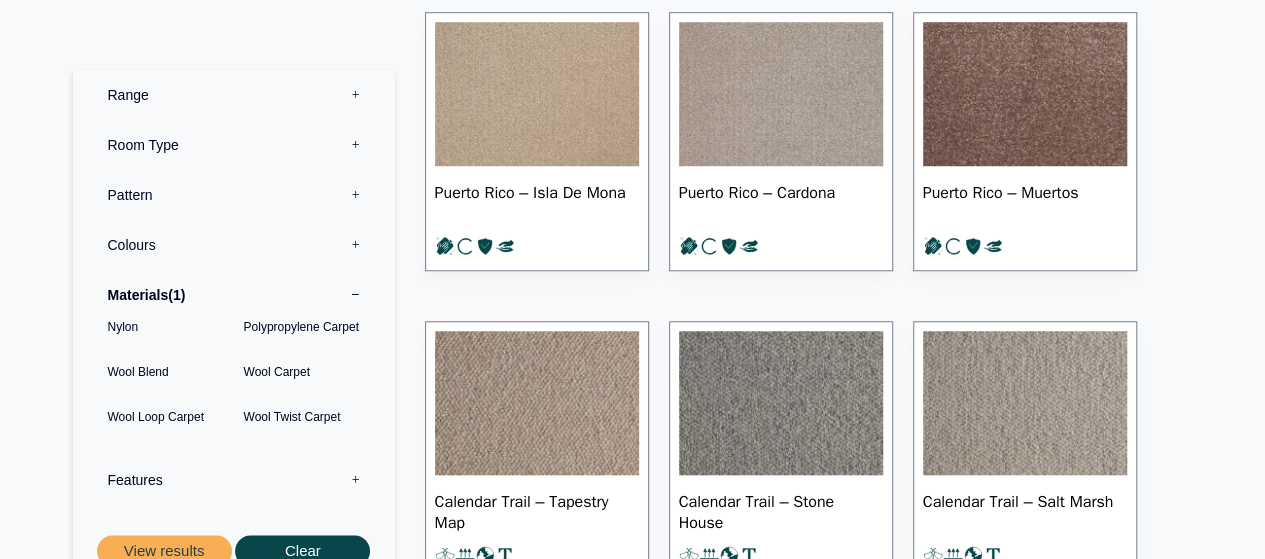 scroll, scrollTop: 726, scrollLeft: 0, axis: vertical 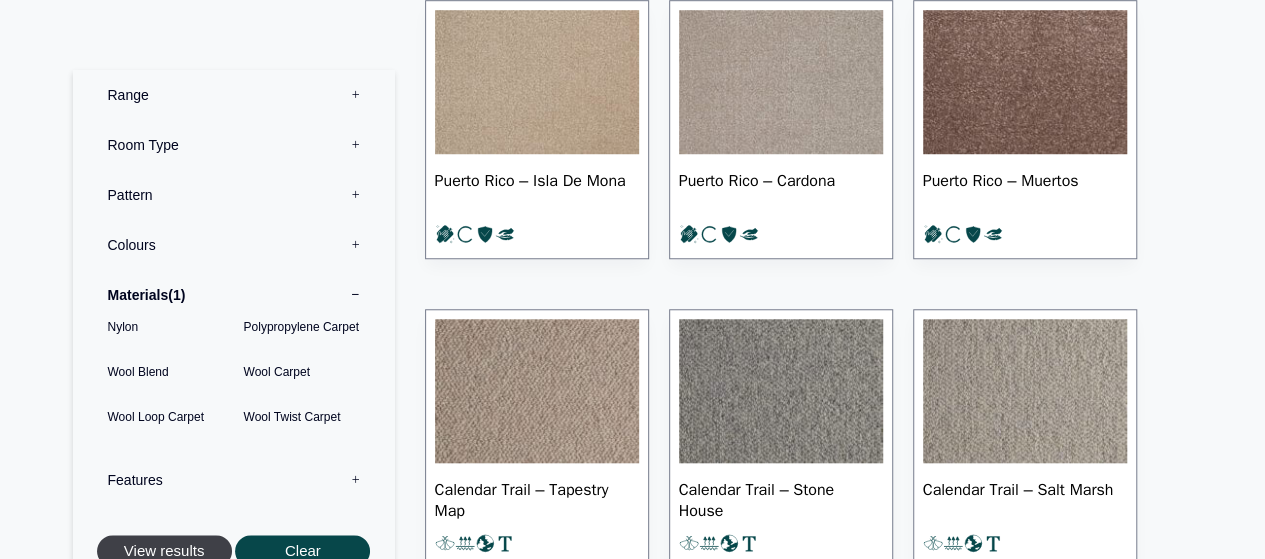 click on "View results" at bounding box center [164, 551] 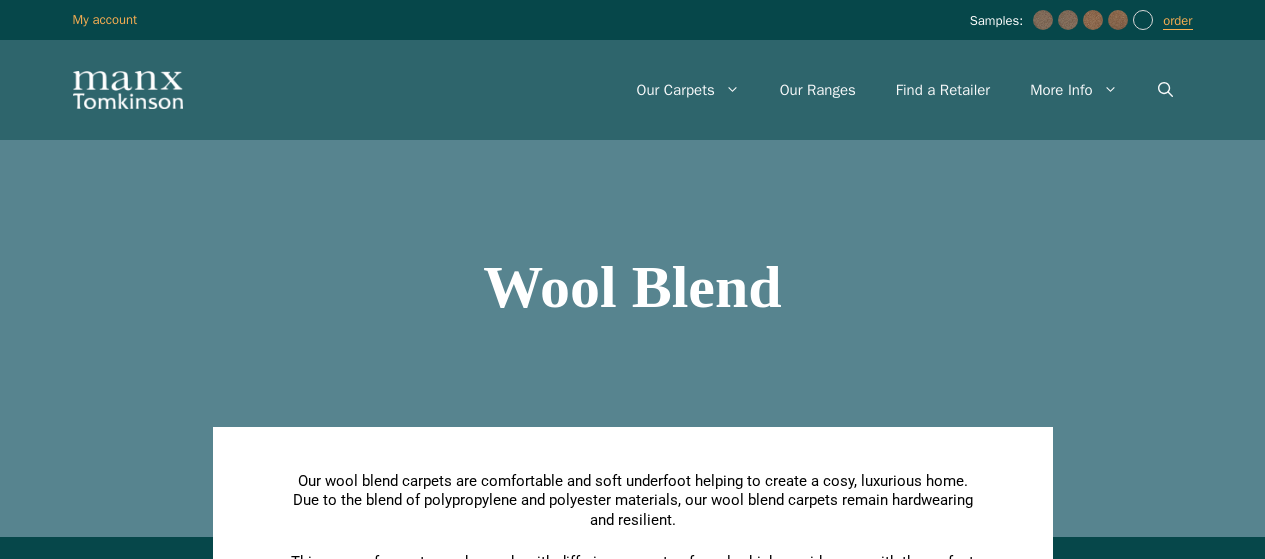 scroll, scrollTop: 0, scrollLeft: 0, axis: both 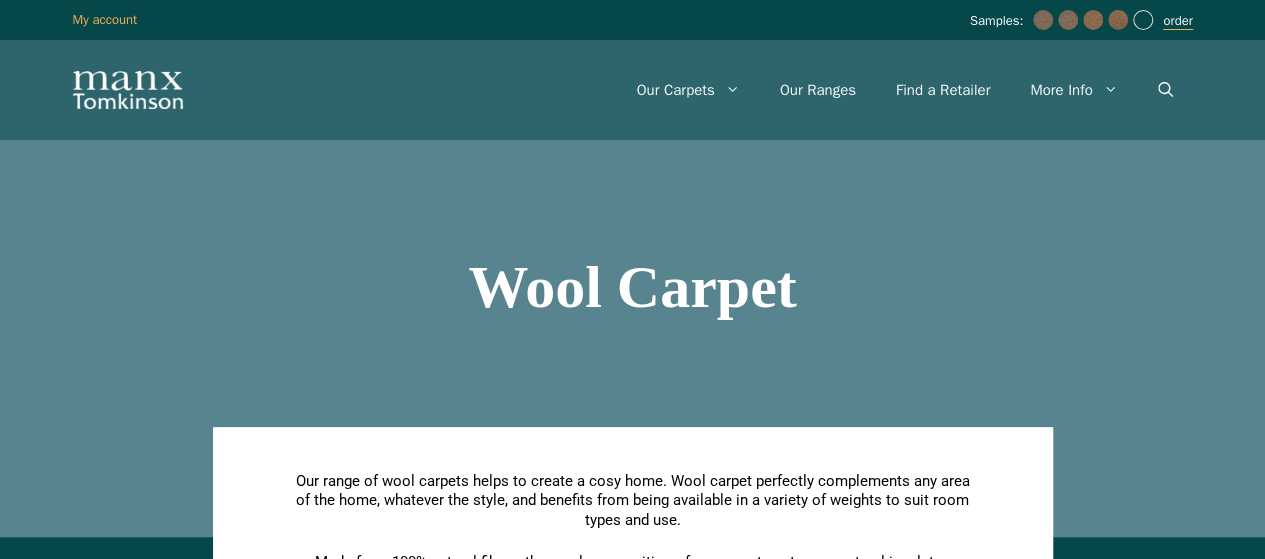 click on "order" at bounding box center (1177, 21) 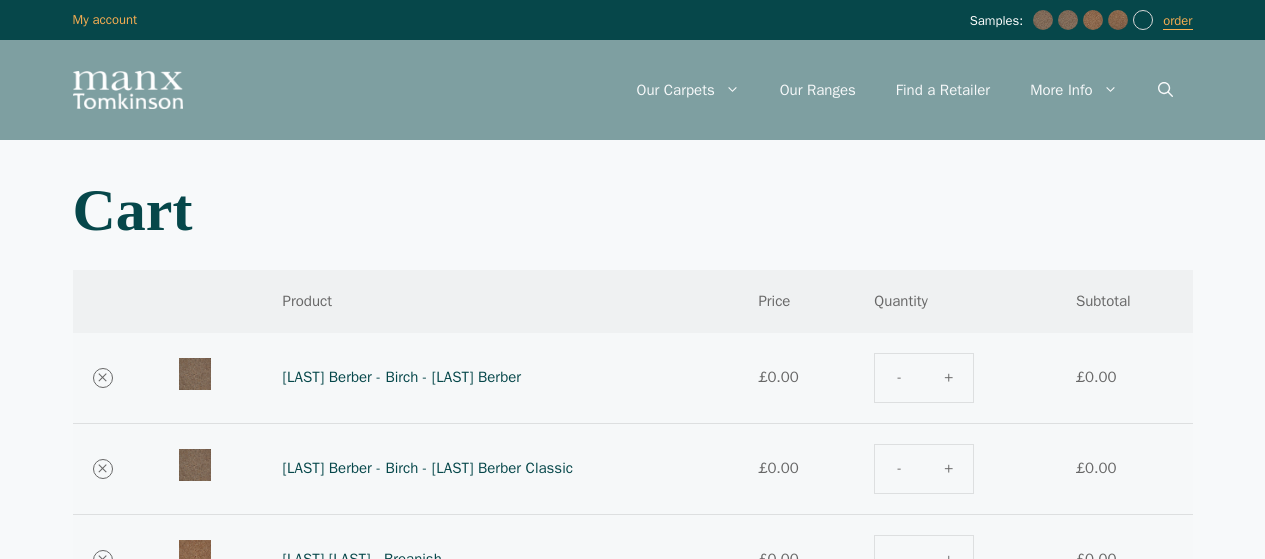 scroll, scrollTop: 0, scrollLeft: 0, axis: both 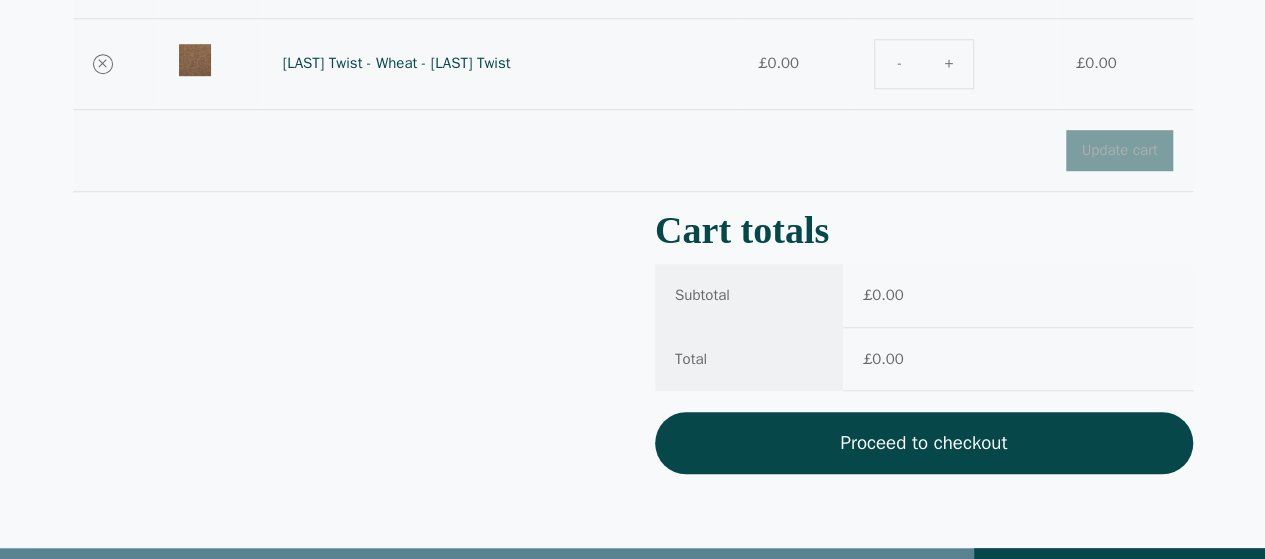 click on "Proceed to checkout" at bounding box center [924, 443] 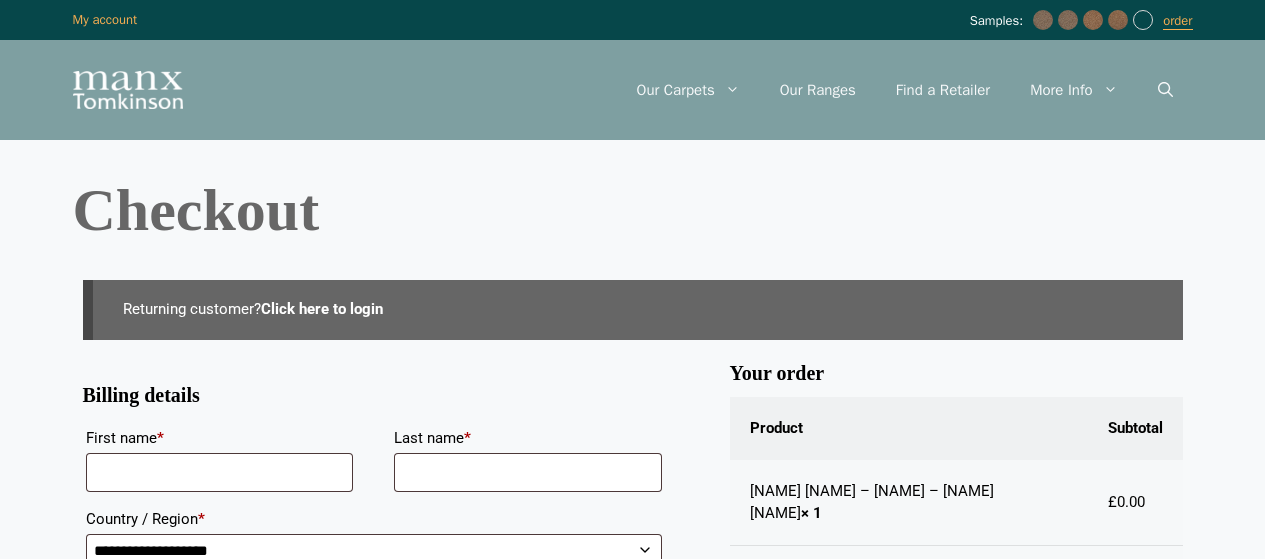 scroll, scrollTop: 0, scrollLeft: 0, axis: both 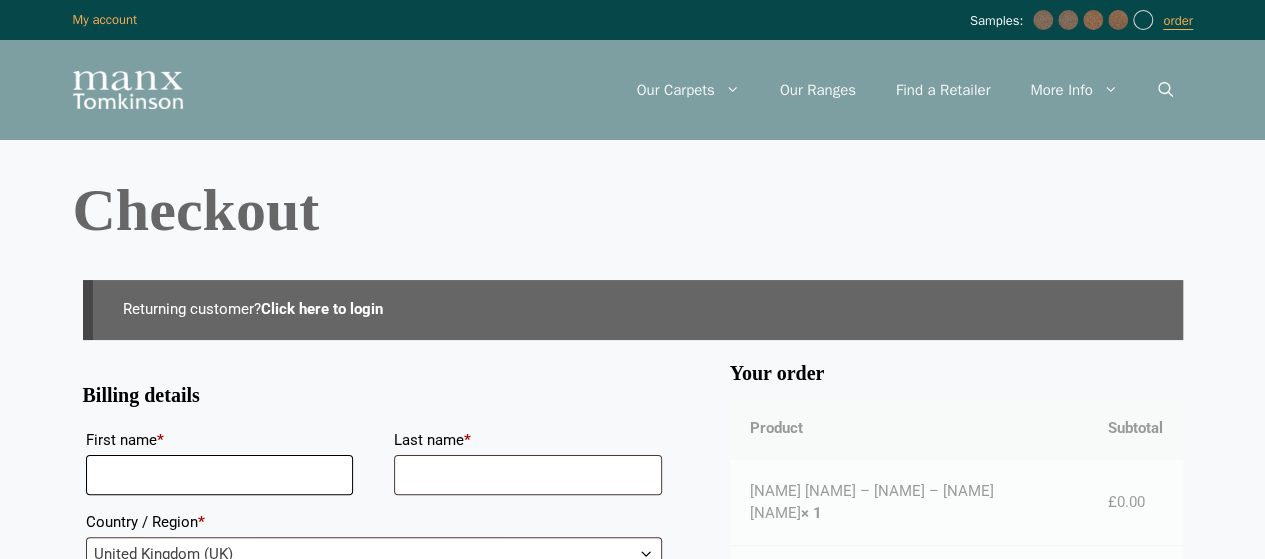 click on "First name  *" at bounding box center (220, 475) 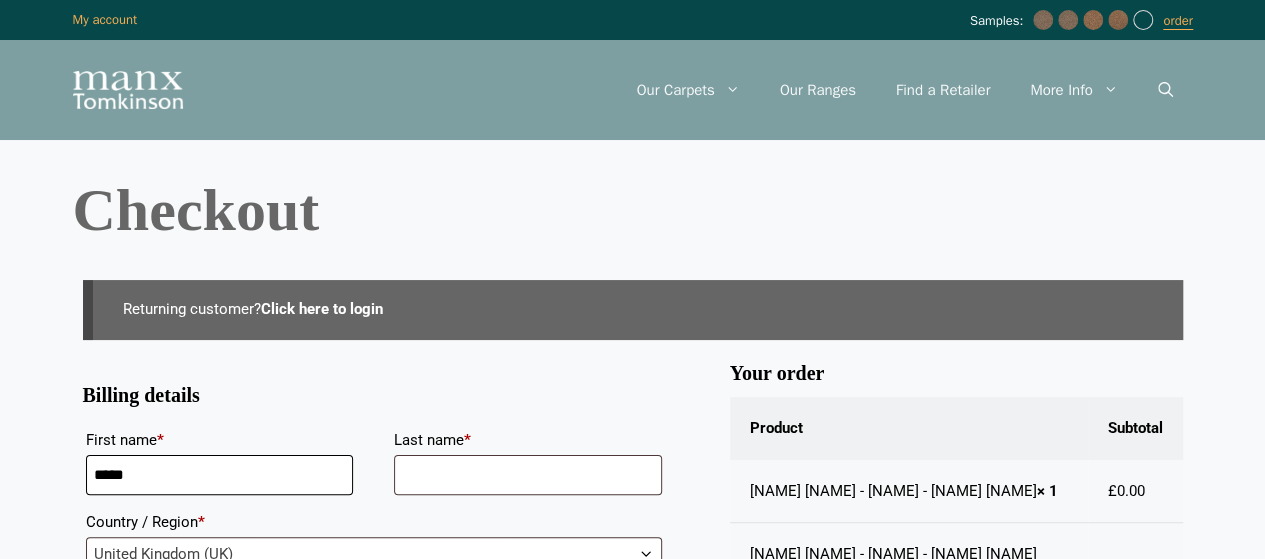 type on "*****" 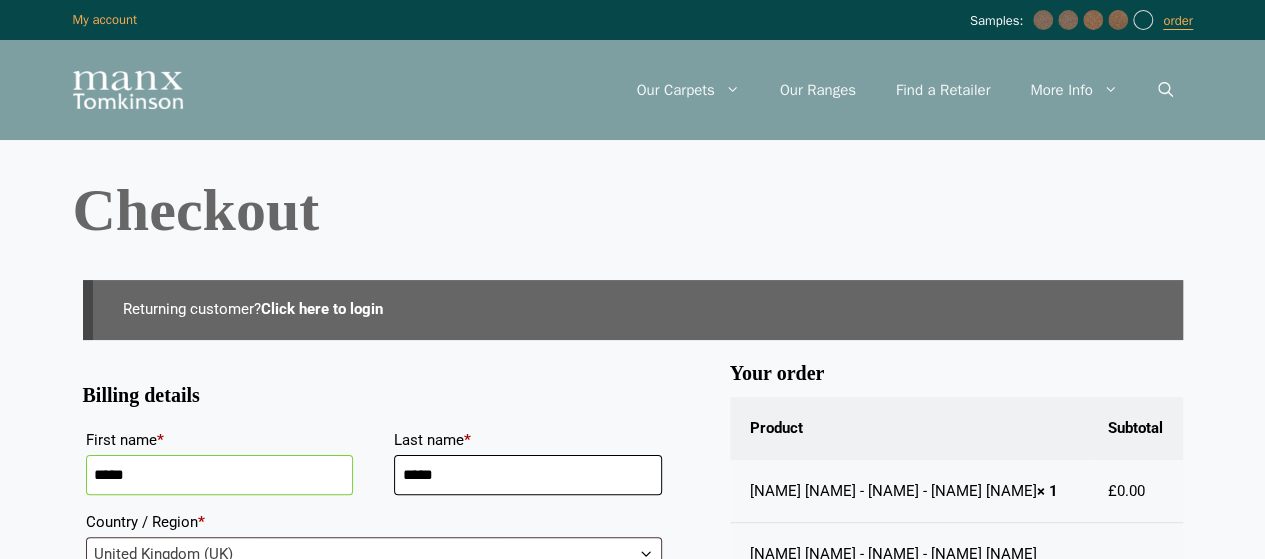 type on "*****" 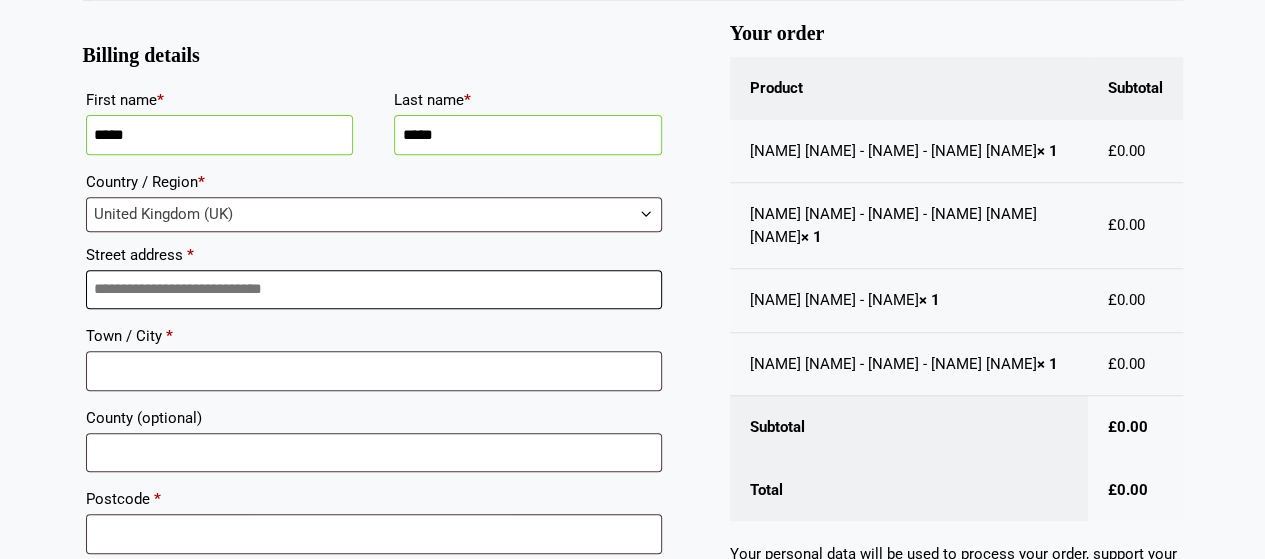 scroll, scrollTop: 348, scrollLeft: 0, axis: vertical 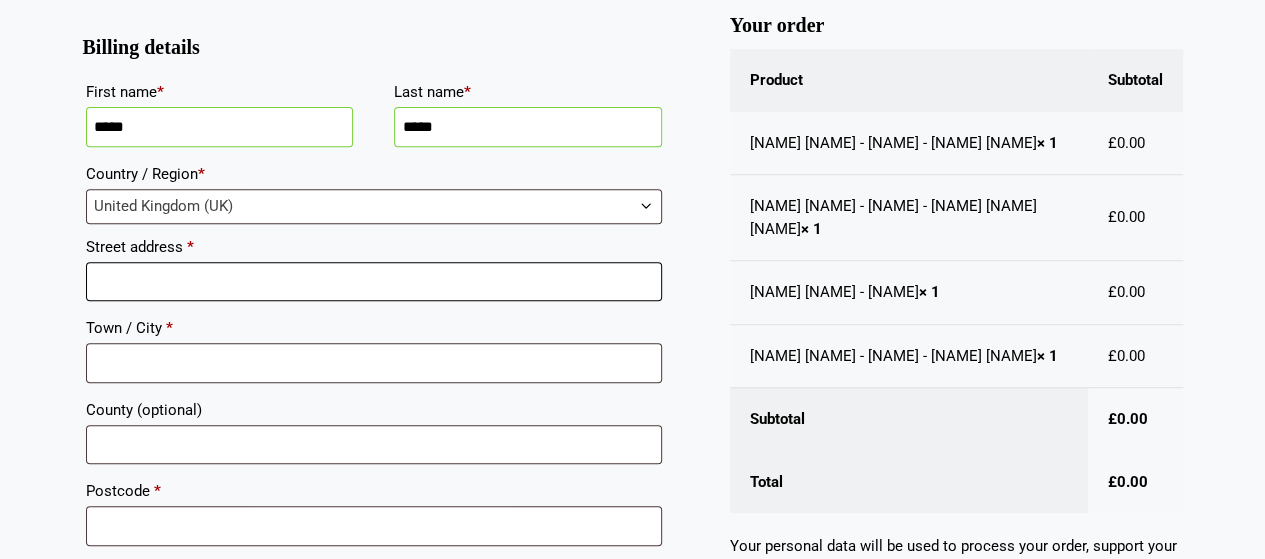 click on "Street address   *" at bounding box center (374, 282) 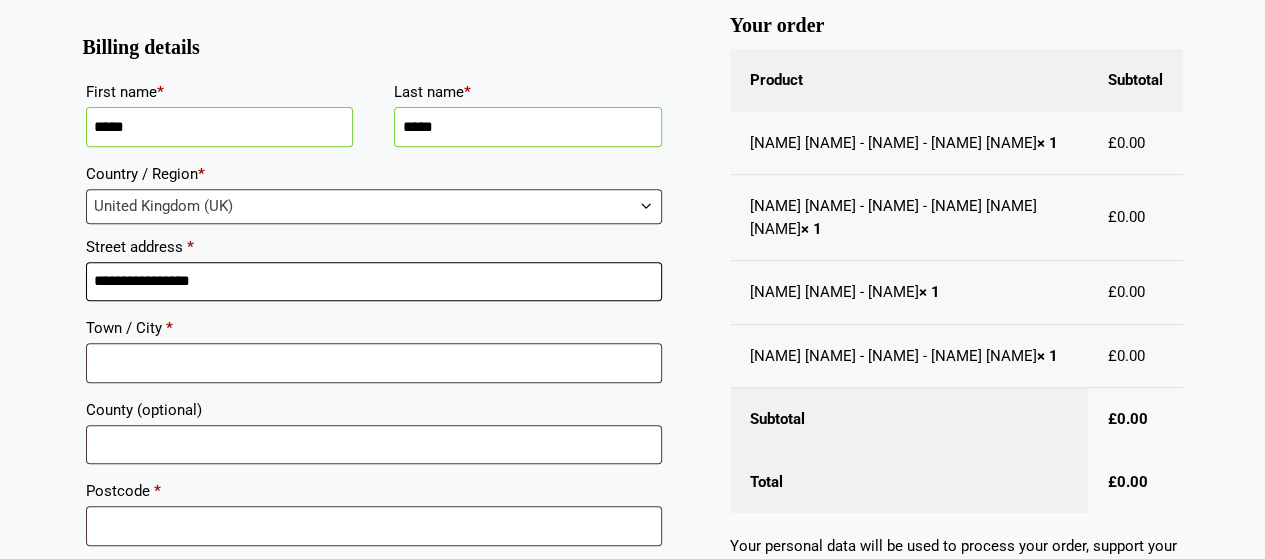 type on "**********" 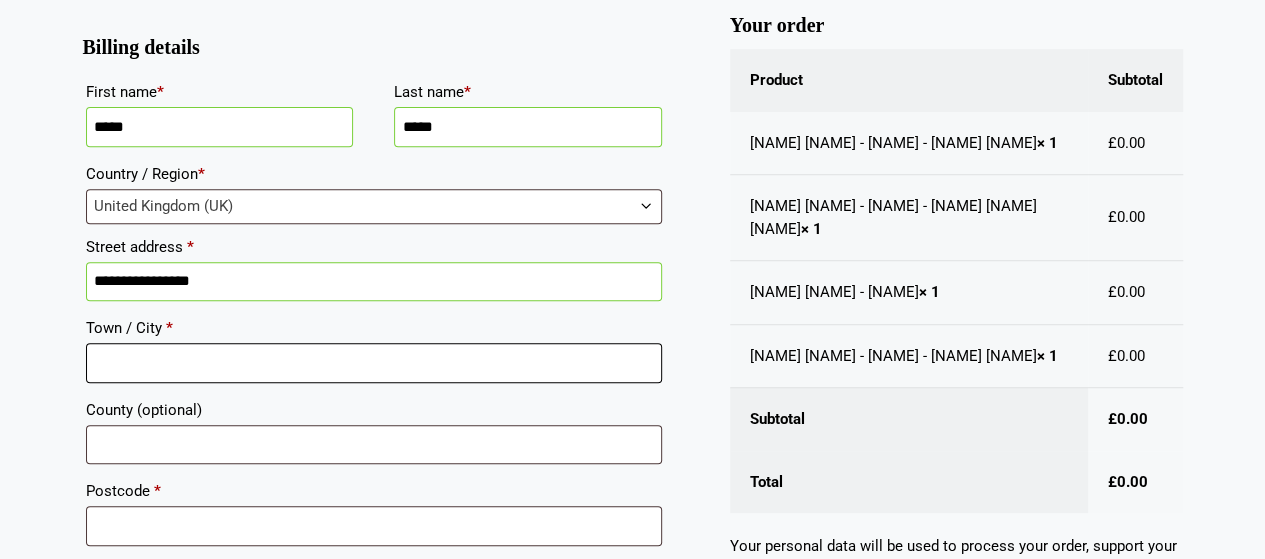 click on "Town / City   *" at bounding box center (374, 363) 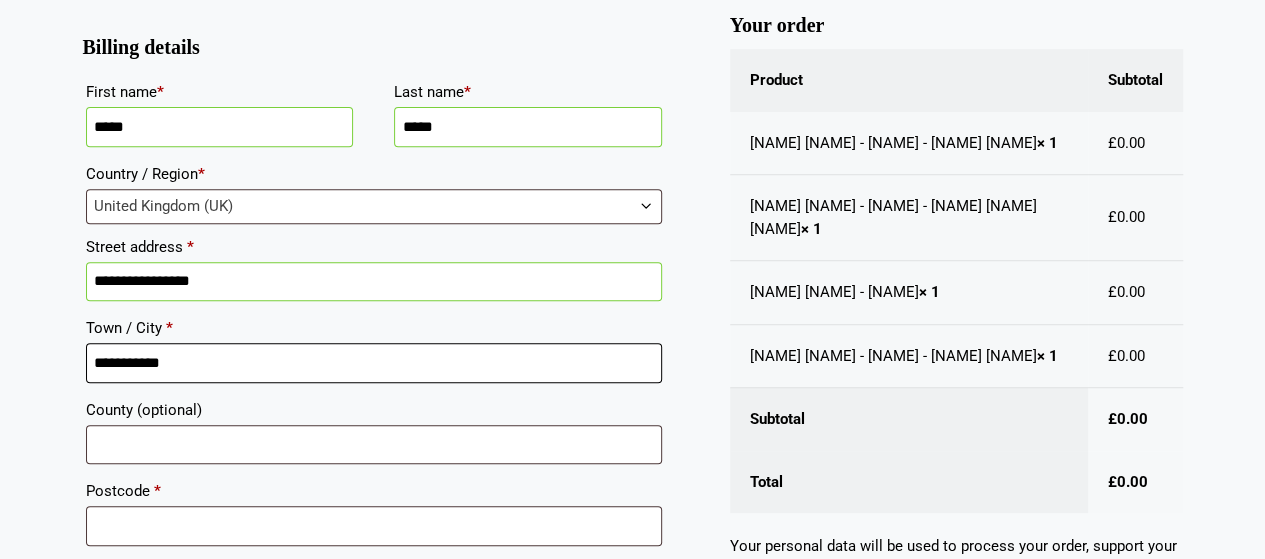 type on "**********" 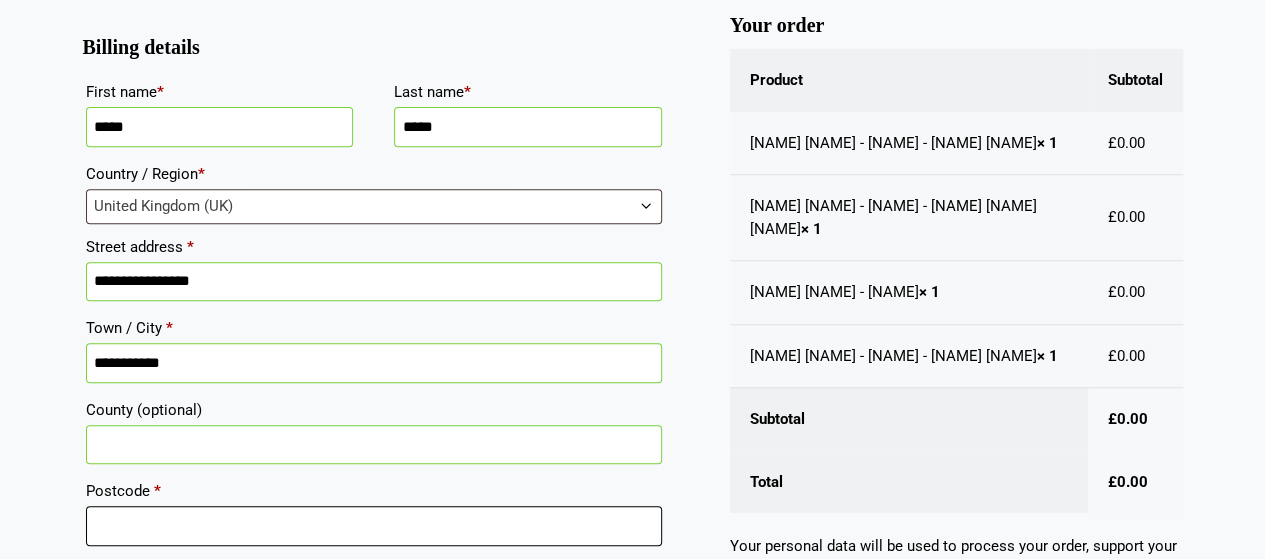 click on "Postcode   *" at bounding box center [374, 526] 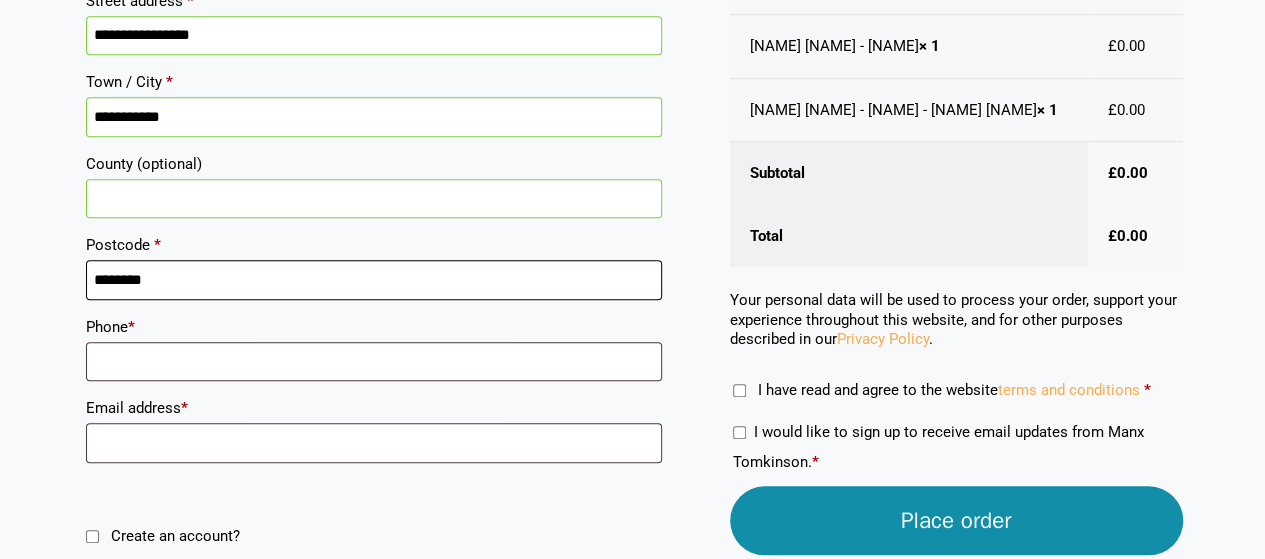 scroll, scrollTop: 610, scrollLeft: 0, axis: vertical 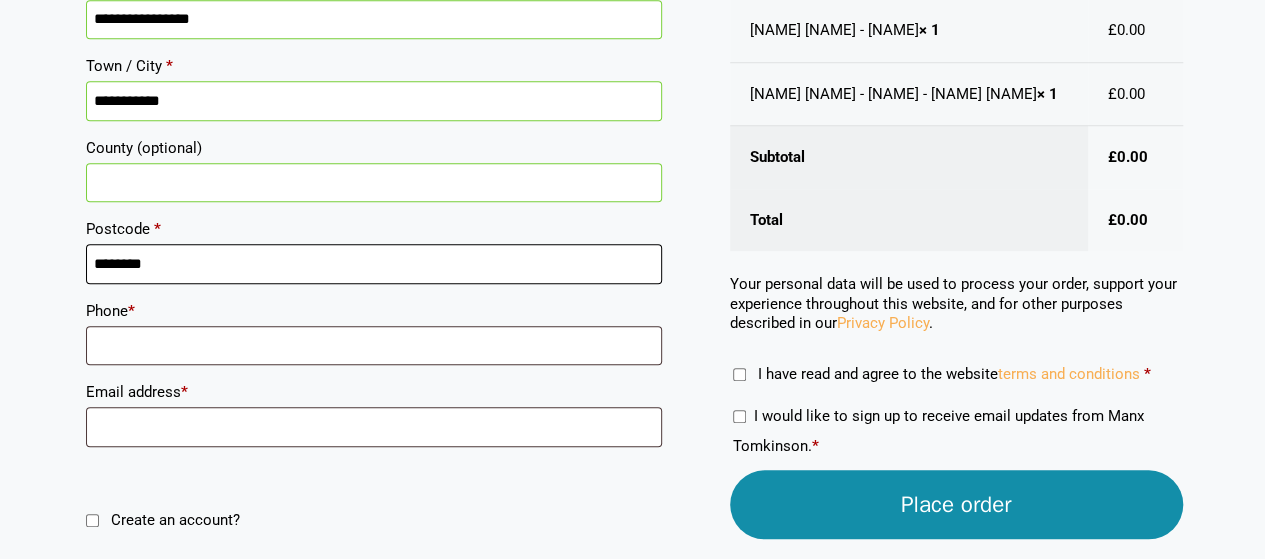 type on "********" 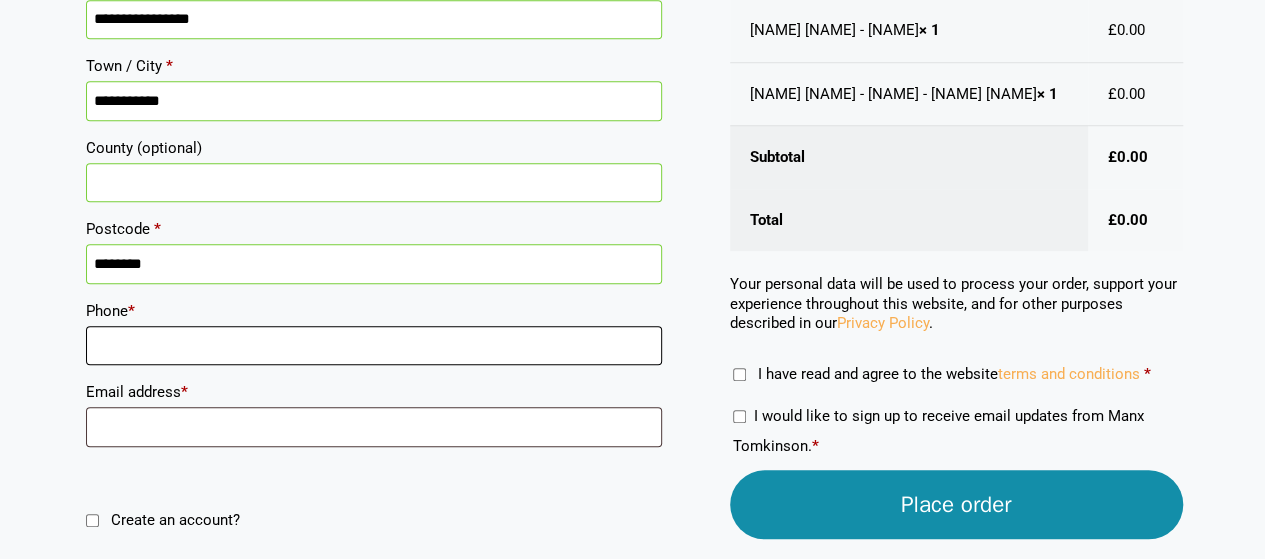 click on "Phone  *" at bounding box center [374, 346] 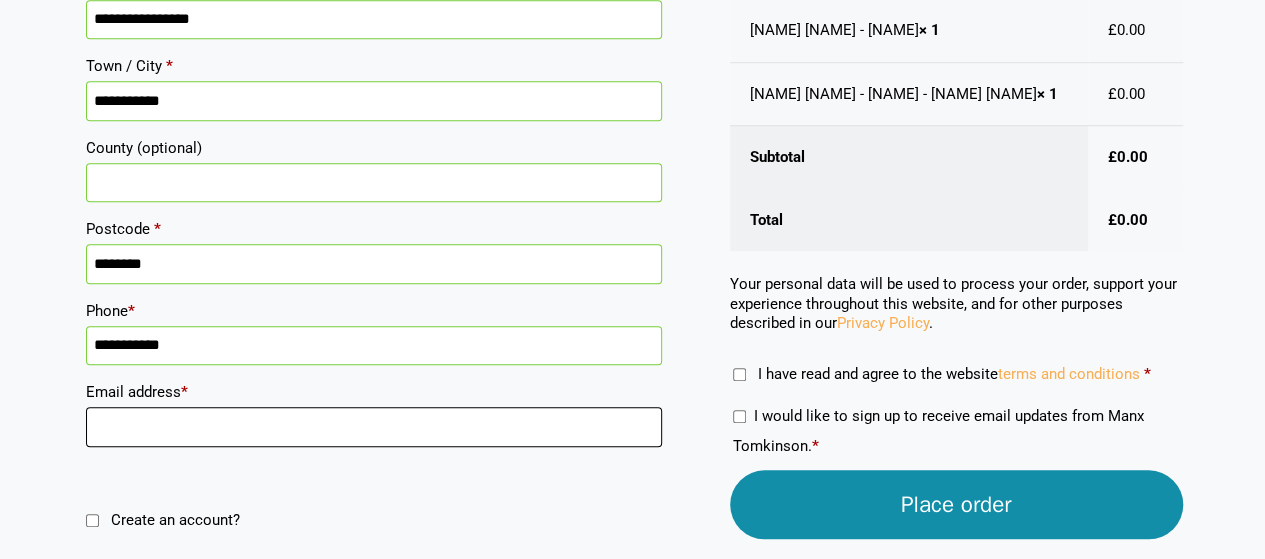 click on "Email address  *" at bounding box center (374, 427) 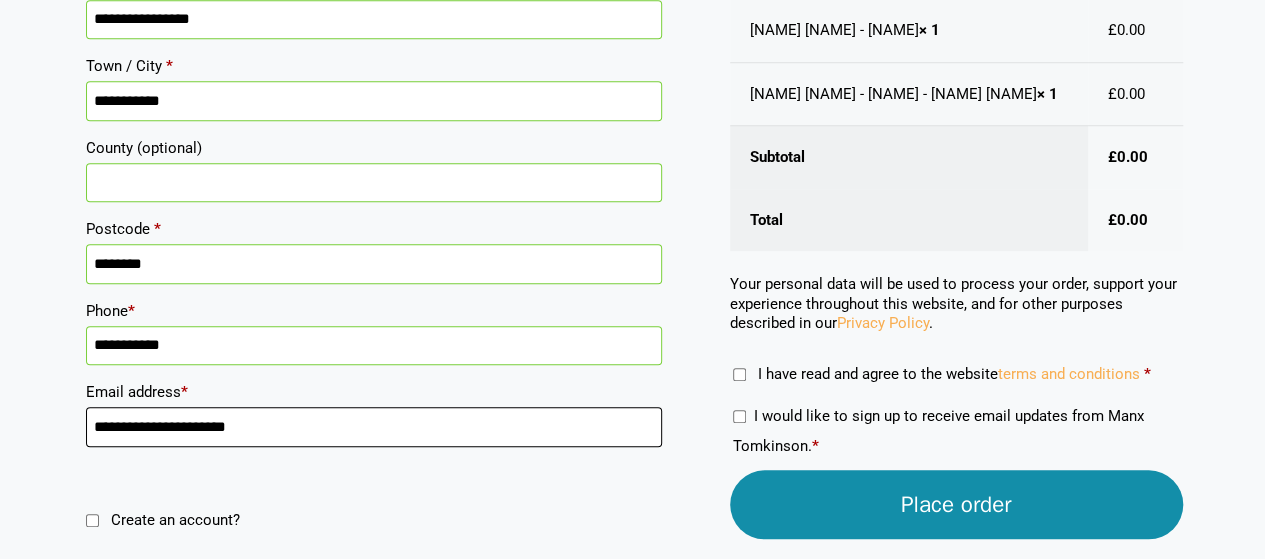 click on "**********" at bounding box center [374, 427] 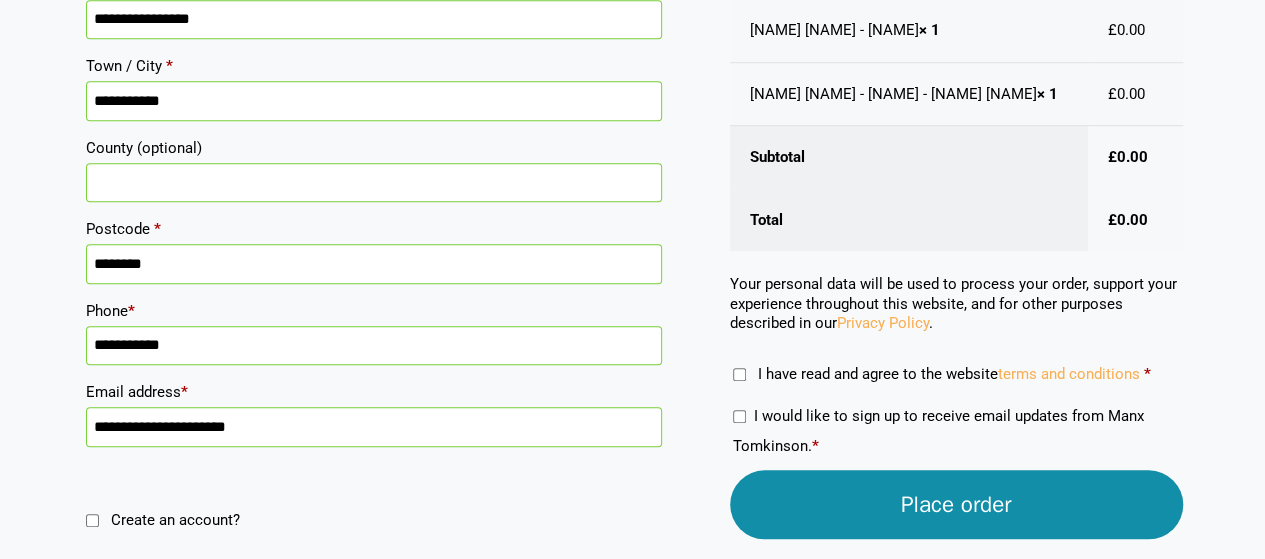 click on "I have read and agree to the website  terms and conditions   *" at bounding box center [942, 374] 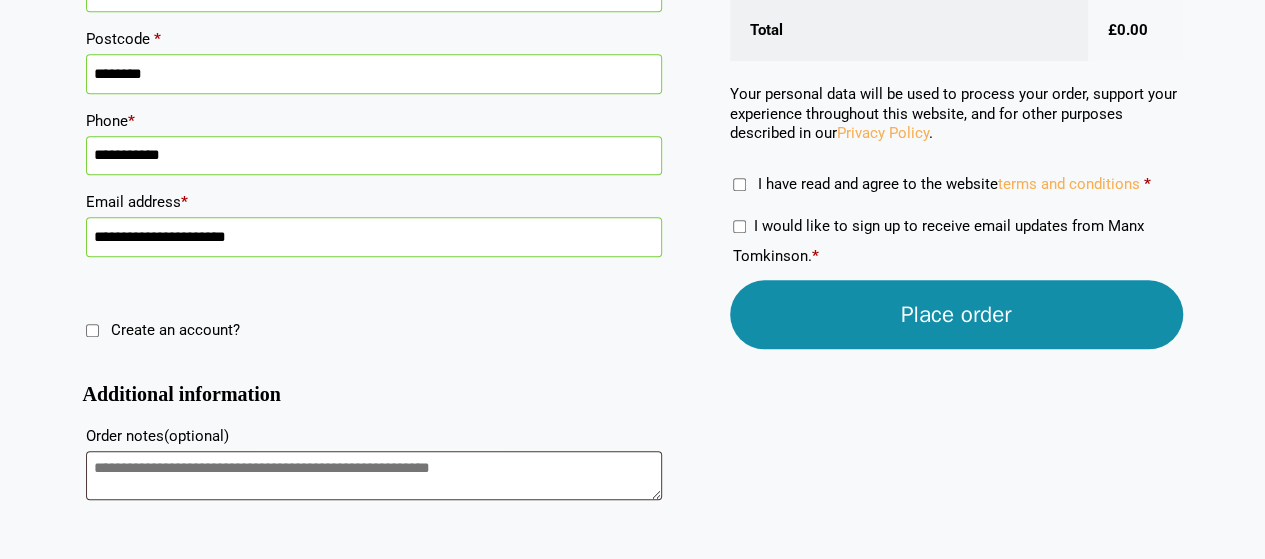 scroll, scrollTop: 797, scrollLeft: 0, axis: vertical 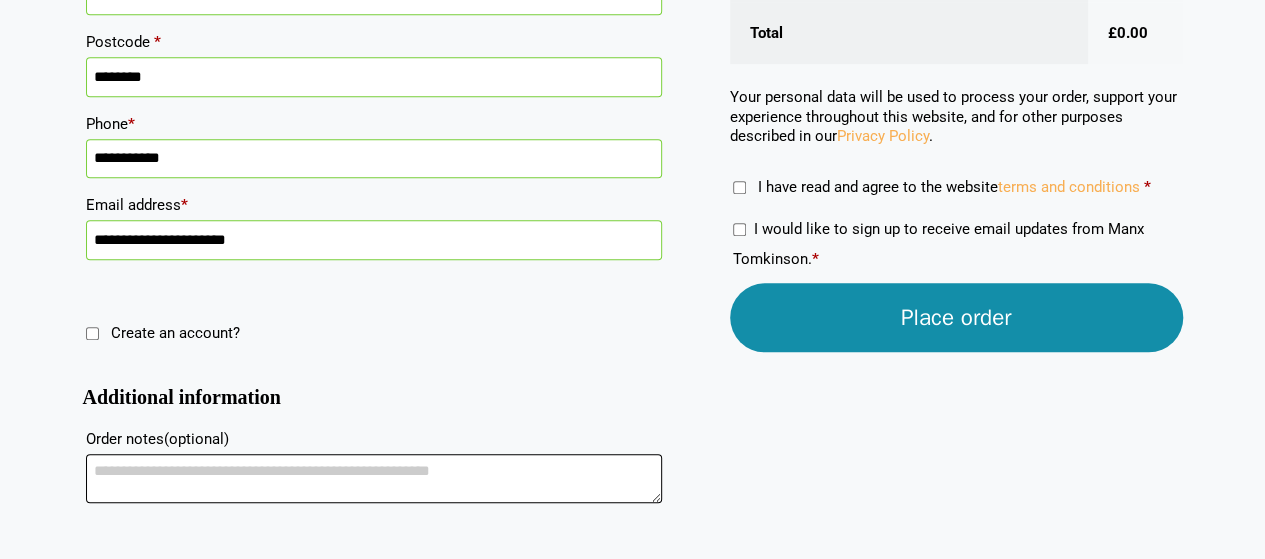 click on "Order notes  (optional)" at bounding box center [374, 478] 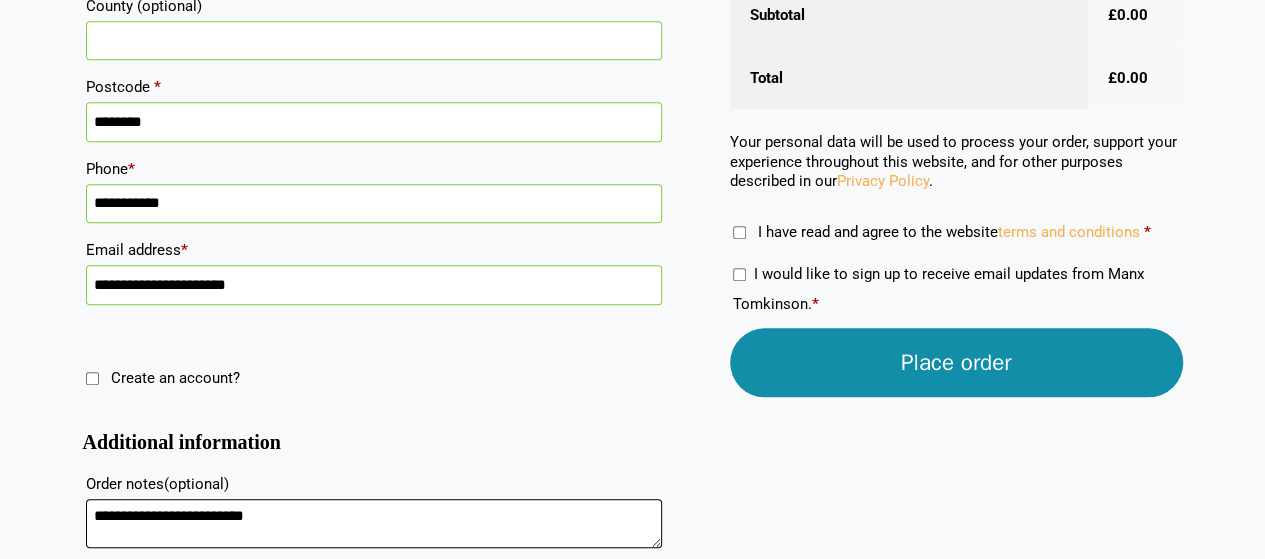 scroll, scrollTop: 760, scrollLeft: 0, axis: vertical 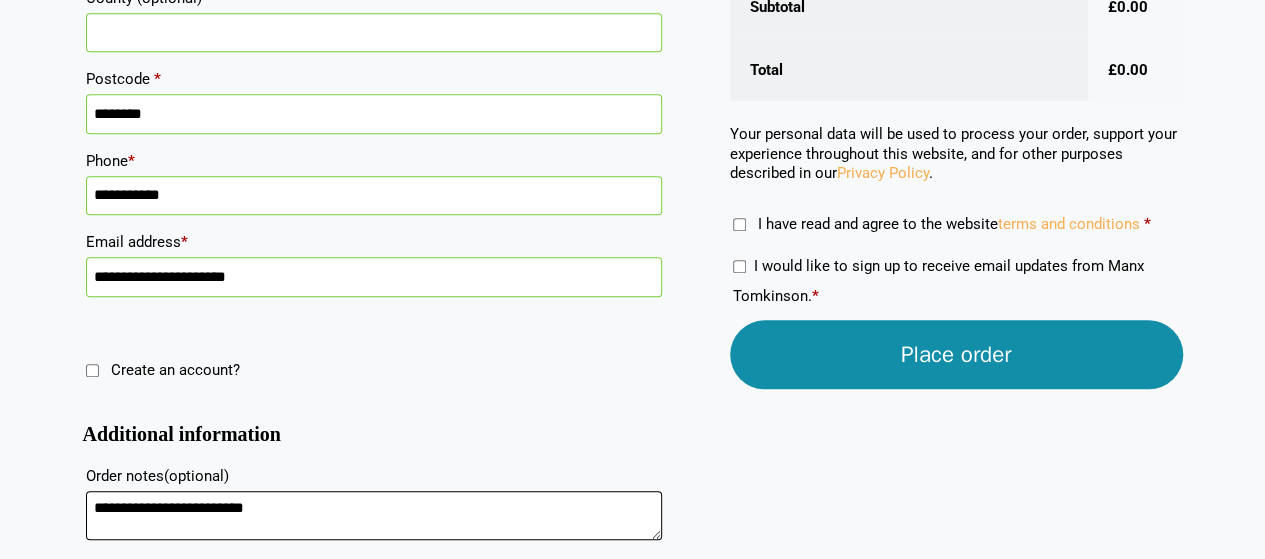 type on "**********" 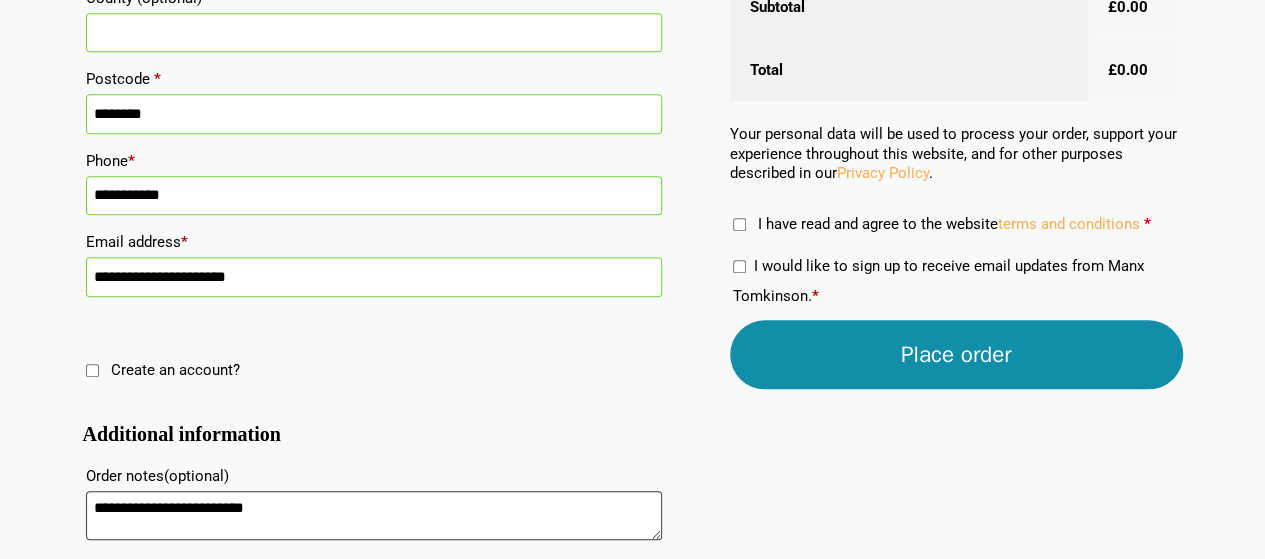 click on "Place order" at bounding box center (956, 354) 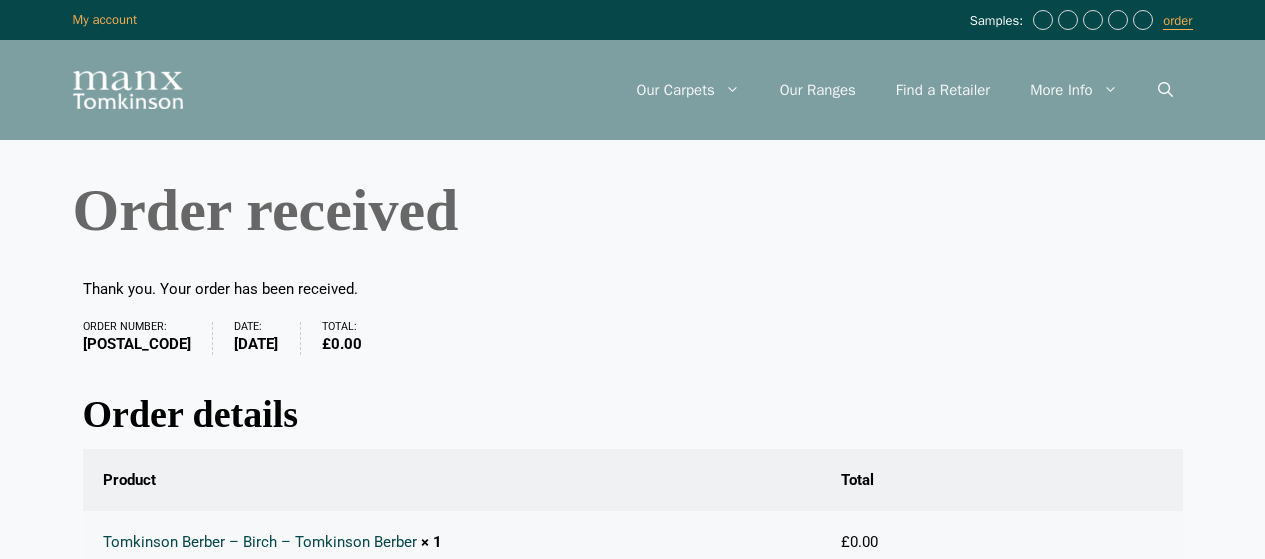 scroll, scrollTop: 0, scrollLeft: 0, axis: both 